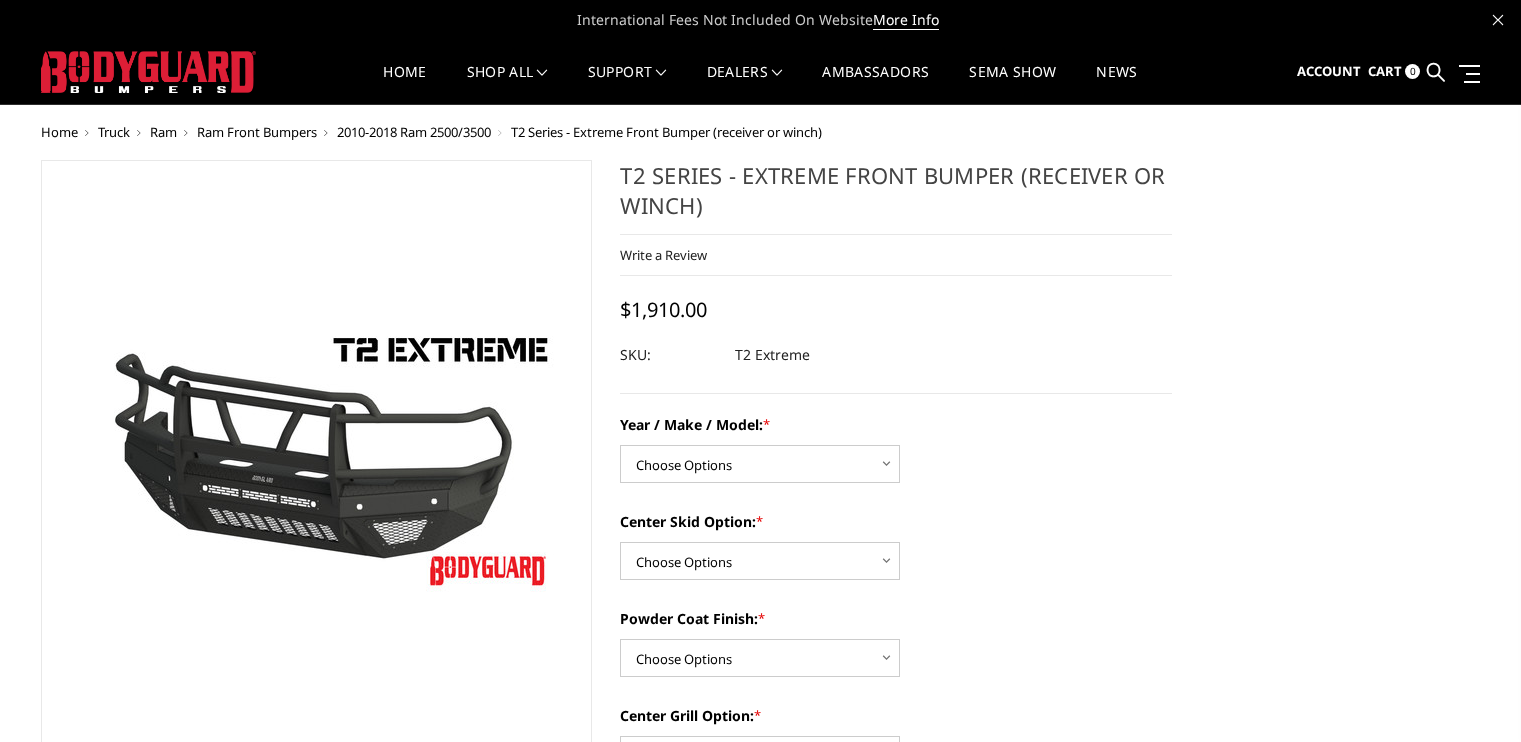 scroll, scrollTop: 0, scrollLeft: 0, axis: both 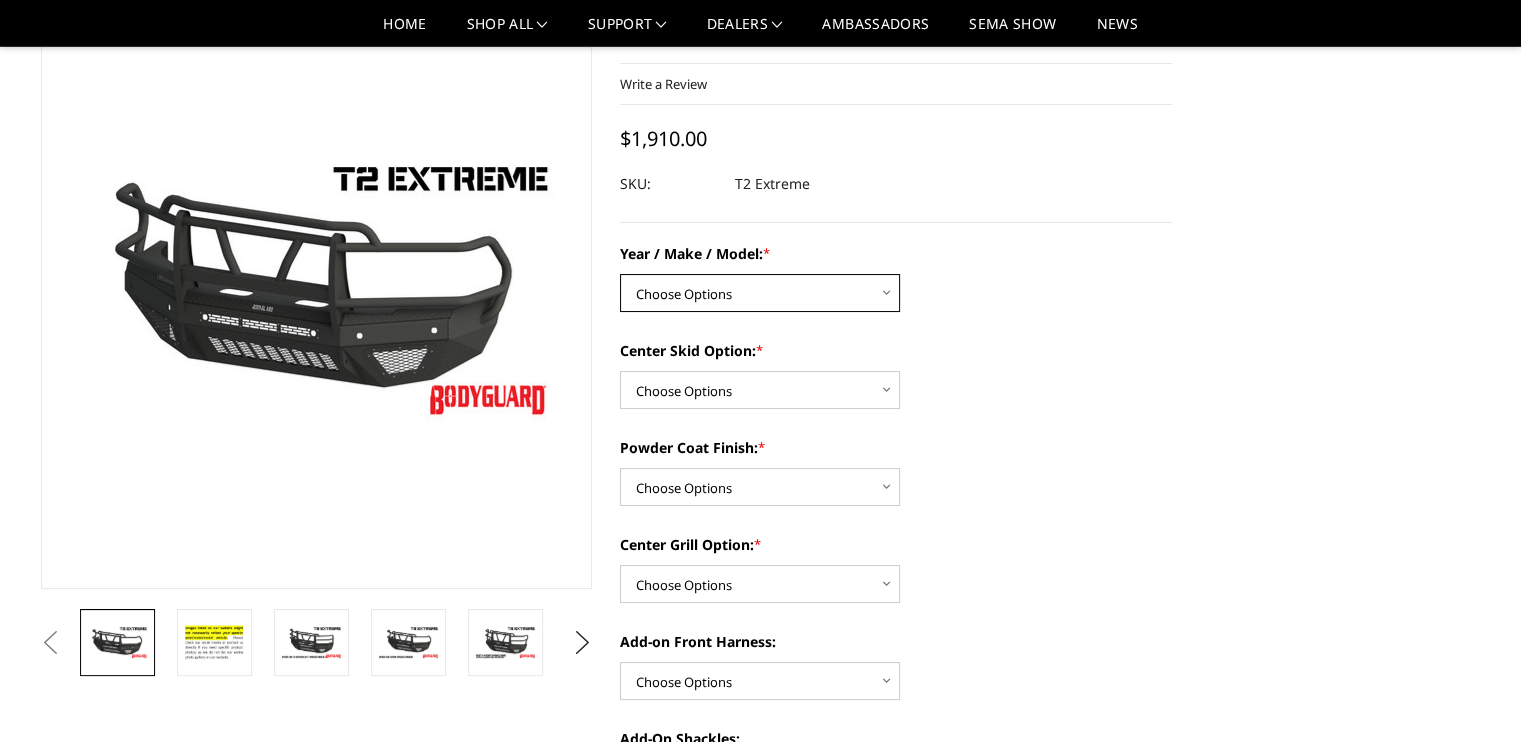 click on "Choose Options
Chevrolet 19-21 1500
Chevrolet 15-19  2500 / 3500
Chevrolet 20-23 2500/3500
Chevrolet 24-25 2500/3500
Ford 17-22  F250 / F350
Ford 17-22  F450 / F550
Ford 23-25 F250/350
Ford 23-25 F450/550
GMC 15-19  2500 / 3500
GMC 20-23  2500 / 3500
GMC 24-25 2500/3500
Ram 10-18  2500 / 3500
Ram 19-24  2500 / 3500
Ram 19-24  4500 / 5500" at bounding box center [760, 293] 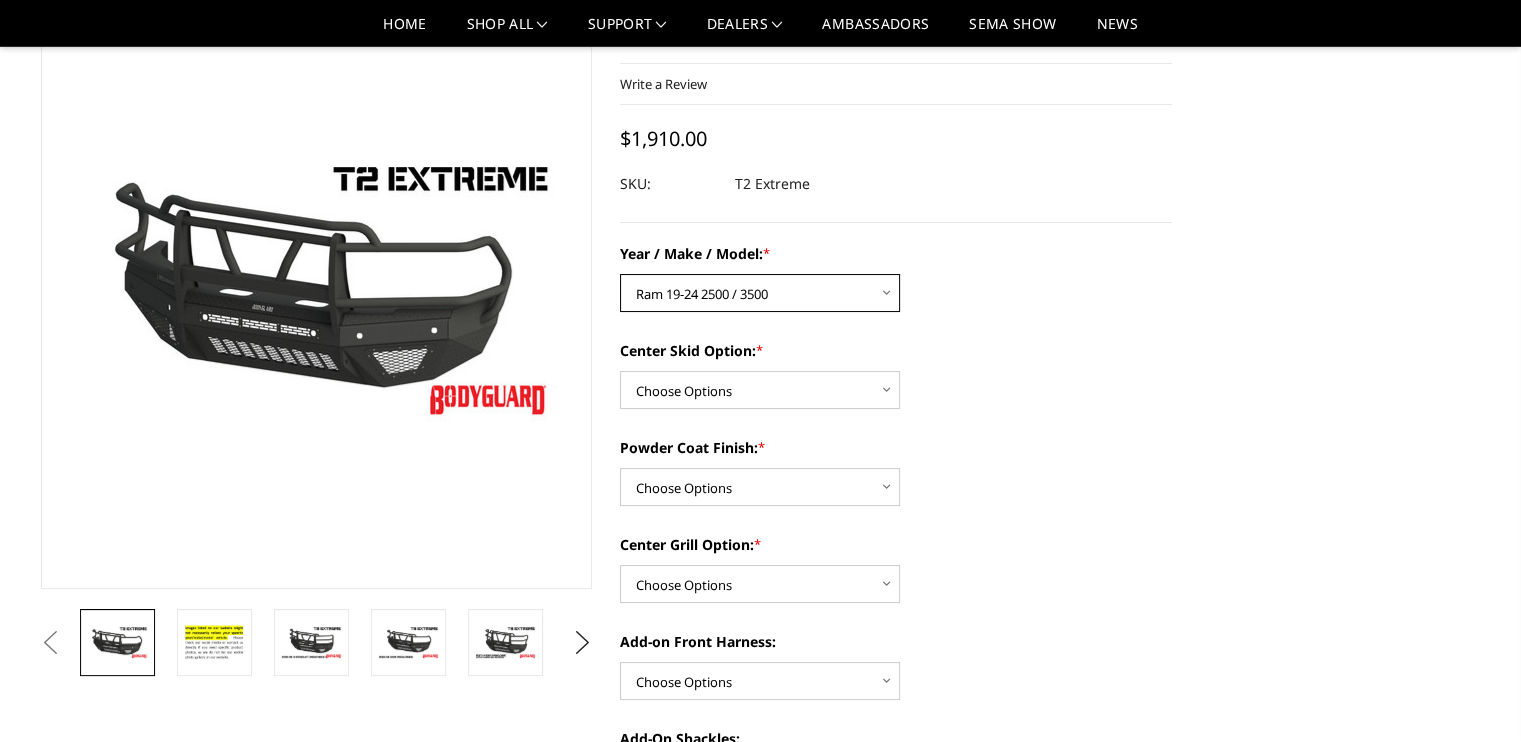 click on "Choose Options
Chevrolet 19-21 1500
Chevrolet 15-19  2500 / 3500
Chevrolet 20-23 2500/3500
Chevrolet 24-25 2500/3500
Ford 17-22  F250 / F350
Ford 17-22  F450 / F550
Ford 23-25 F250/350
Ford 23-25 F450/550
GMC 15-19  2500 / 3500
GMC 20-23  2500 / 3500
GMC 24-25 2500/3500
Ram 10-18  2500 / 3500
Ram 19-24  2500 / 3500
Ram 19-24  4500 / 5500" at bounding box center [760, 293] 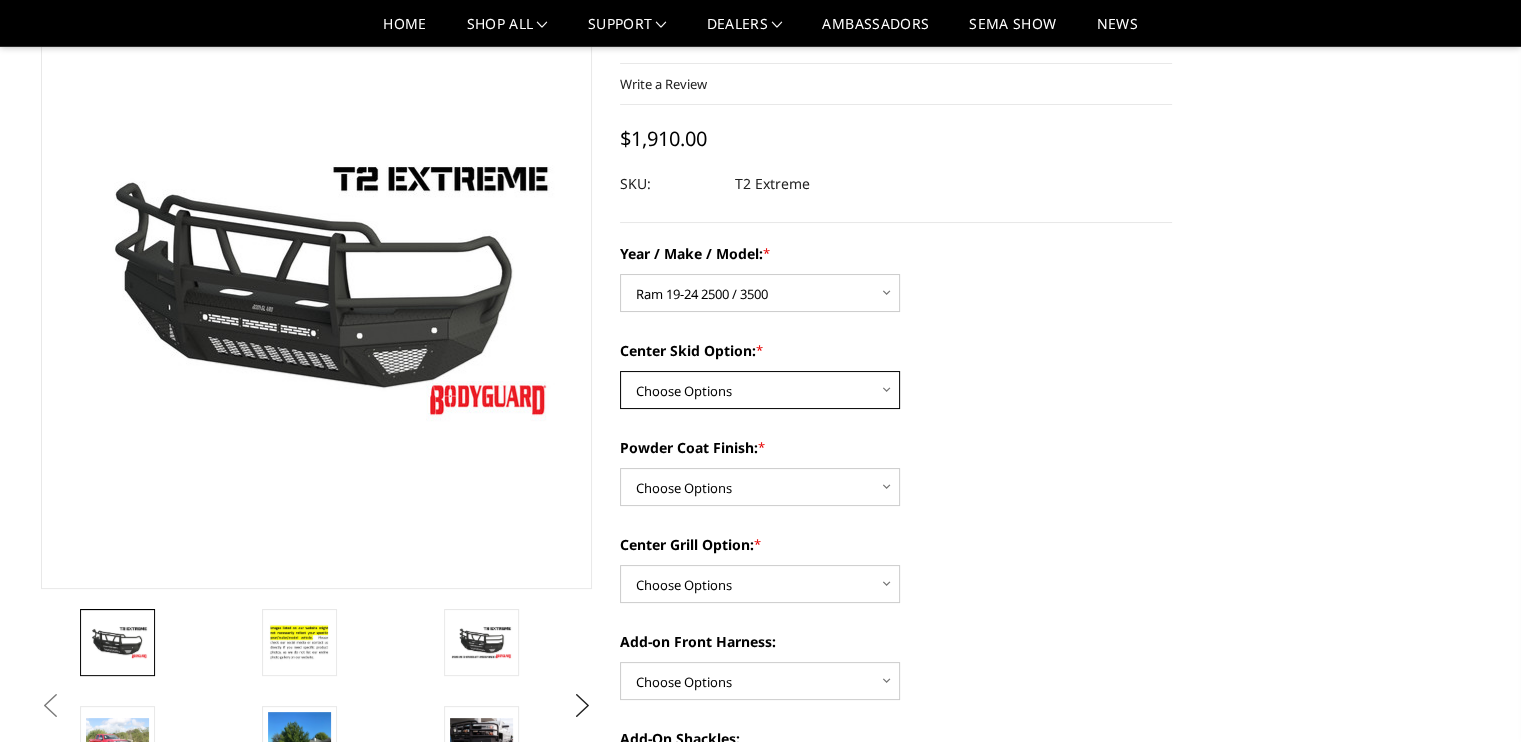 click on "Choose Options
Standard center skid plate (included)
Receiver tube
Winch mount box" at bounding box center (760, 390) 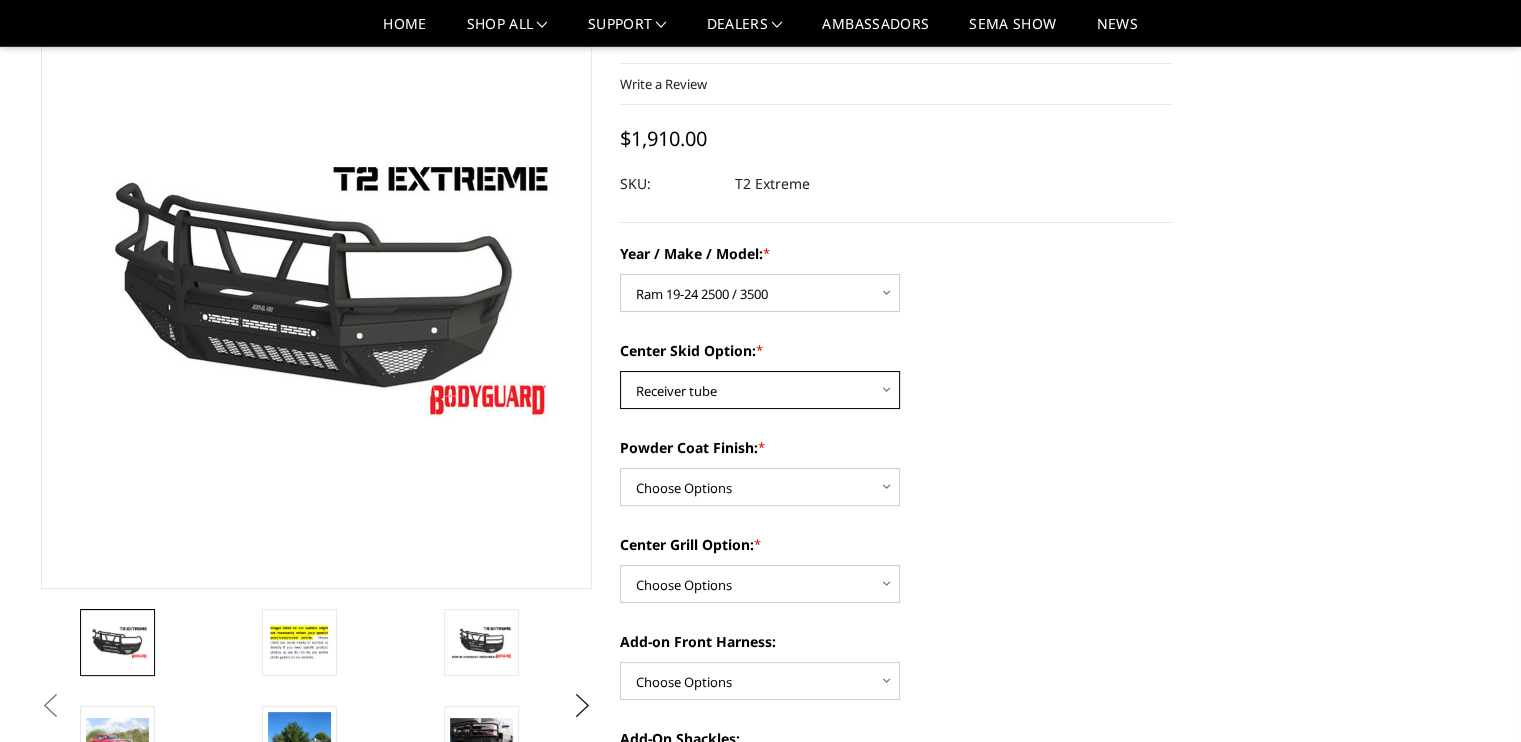 click on "Choose Options
Standard center skid plate (included)
Receiver tube
Winch mount box" at bounding box center [760, 390] 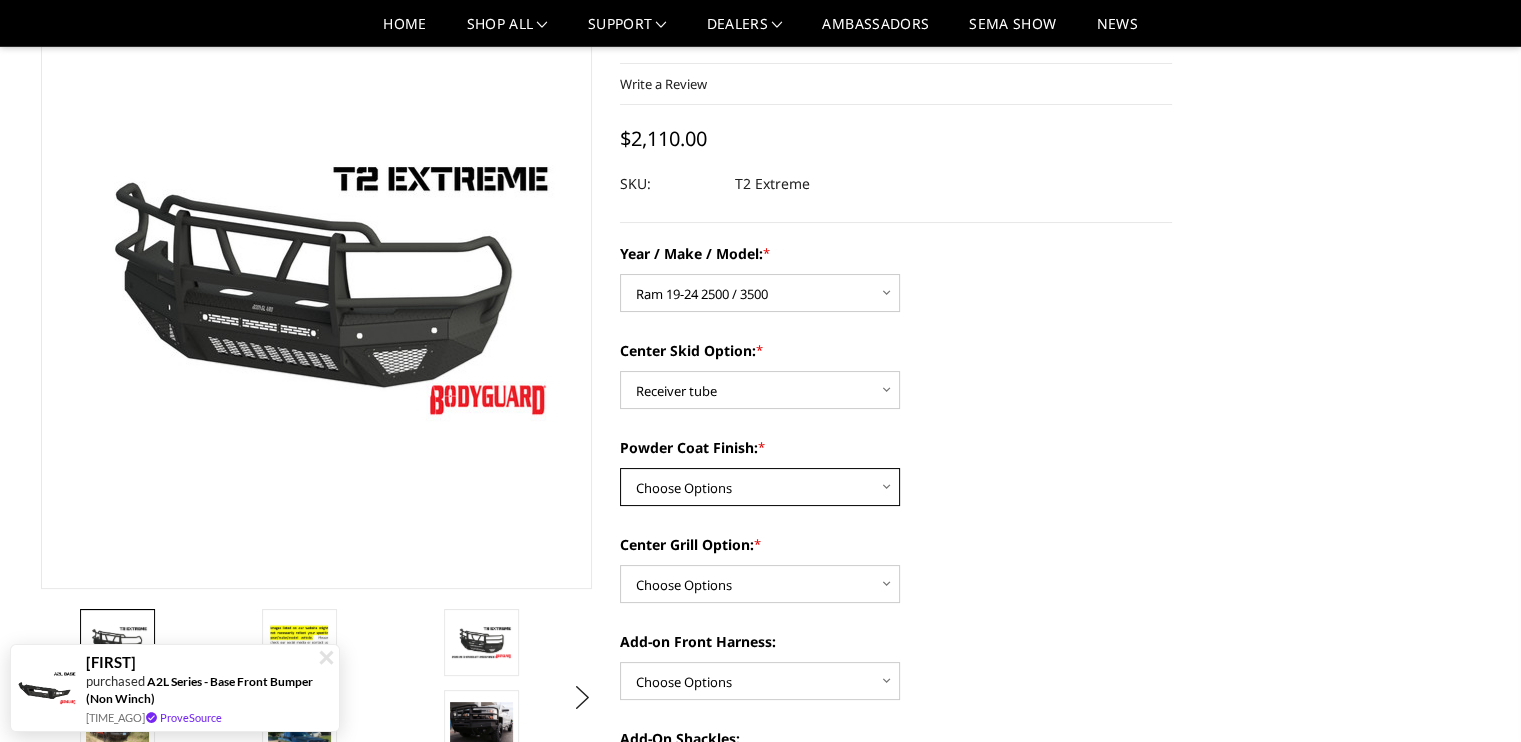 click on "Choose Options
Bare metal
Gloss Black Powder Coat
Texture Black Powder Coat" at bounding box center [760, 487] 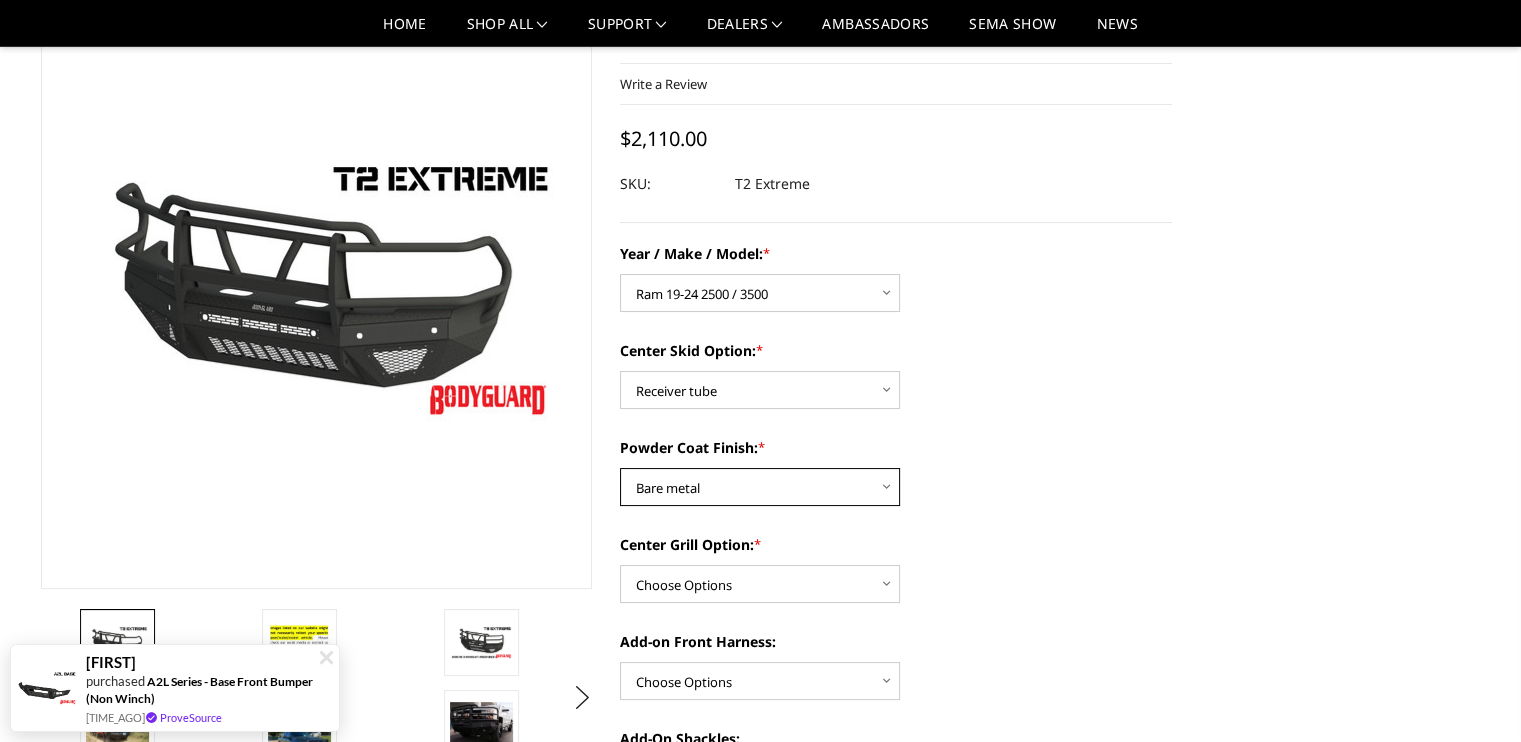 click on "Choose Options
Bare metal
Gloss Black Powder Coat
Texture Black Powder Coat" at bounding box center [760, 487] 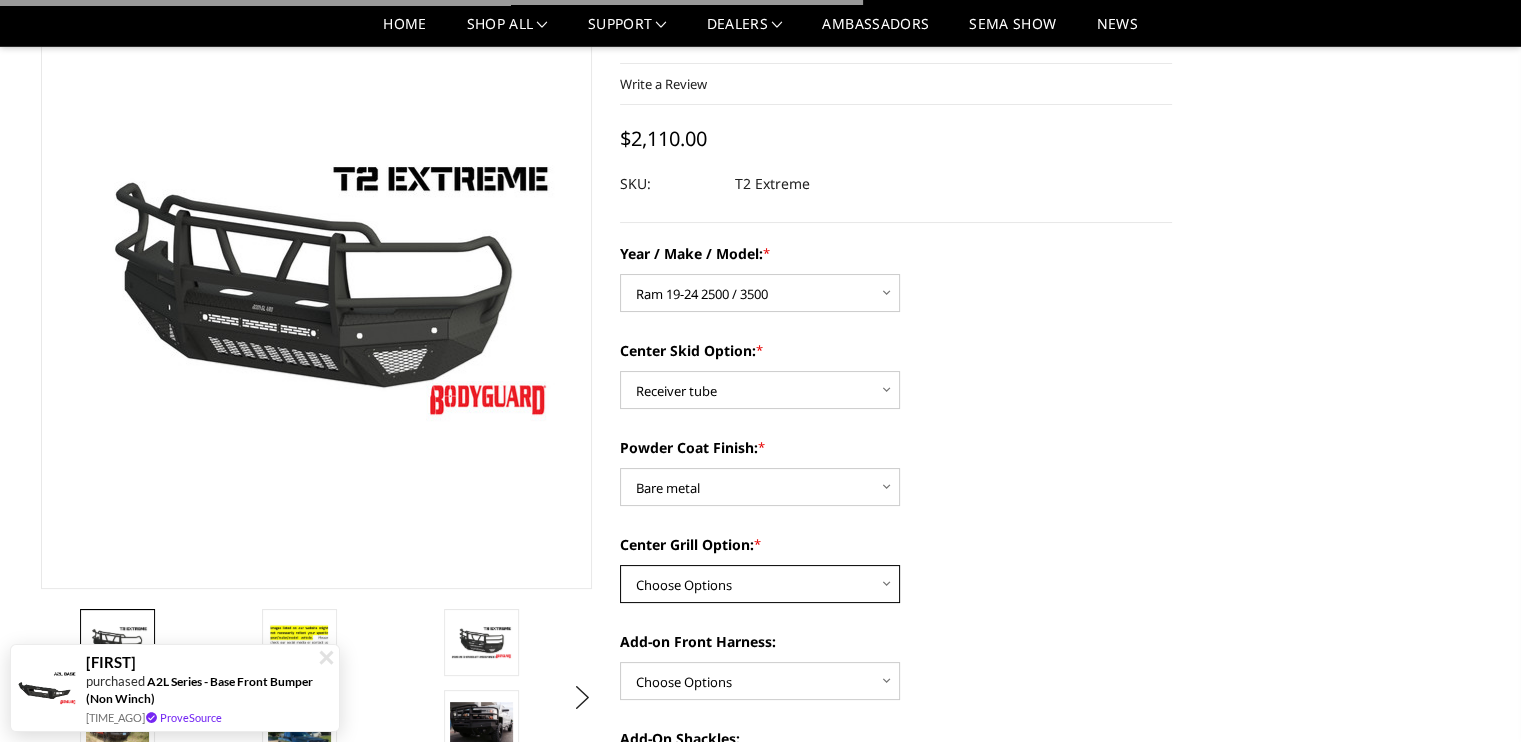 click on "Choose Options
Add expanded metal in center grill
Decline this option" at bounding box center [760, 584] 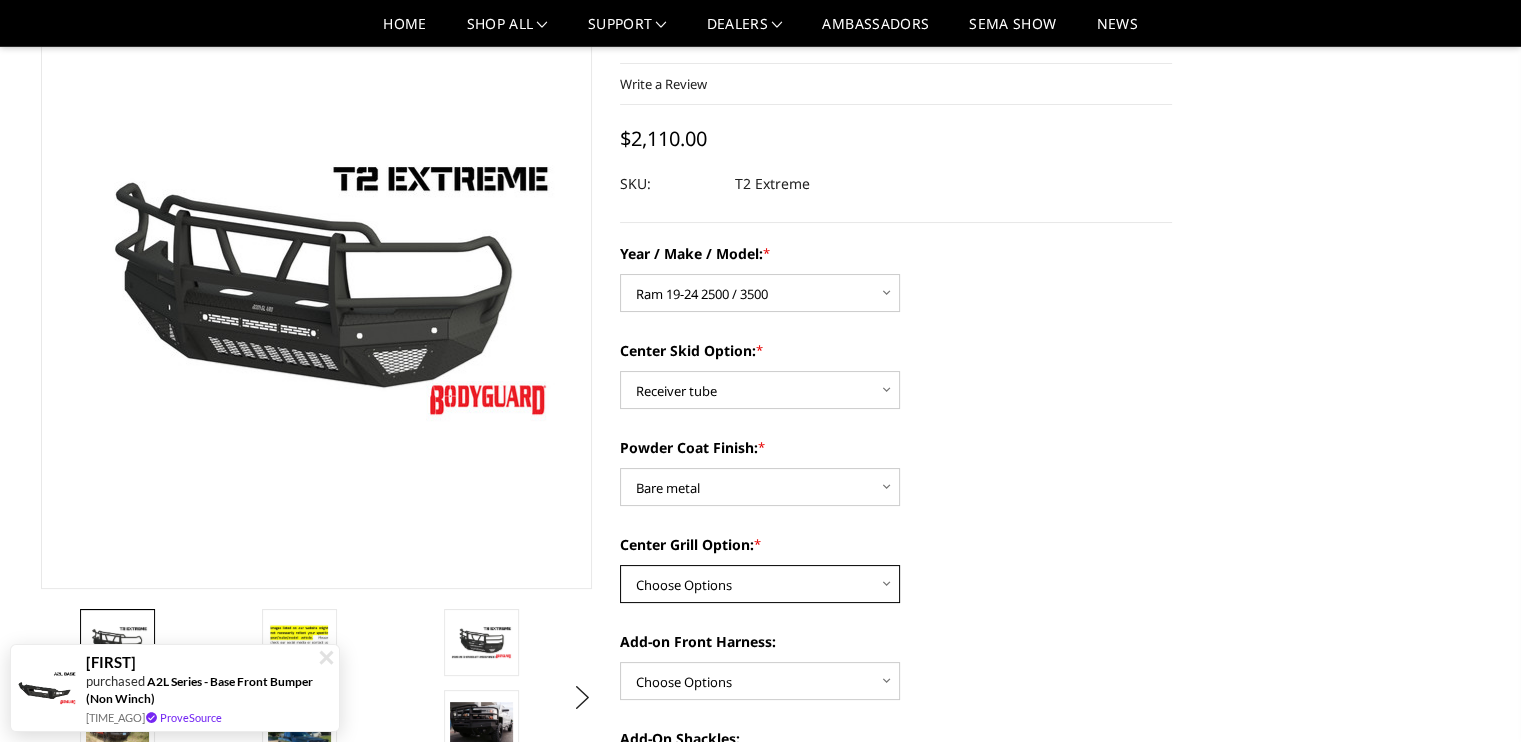 select on "1080" 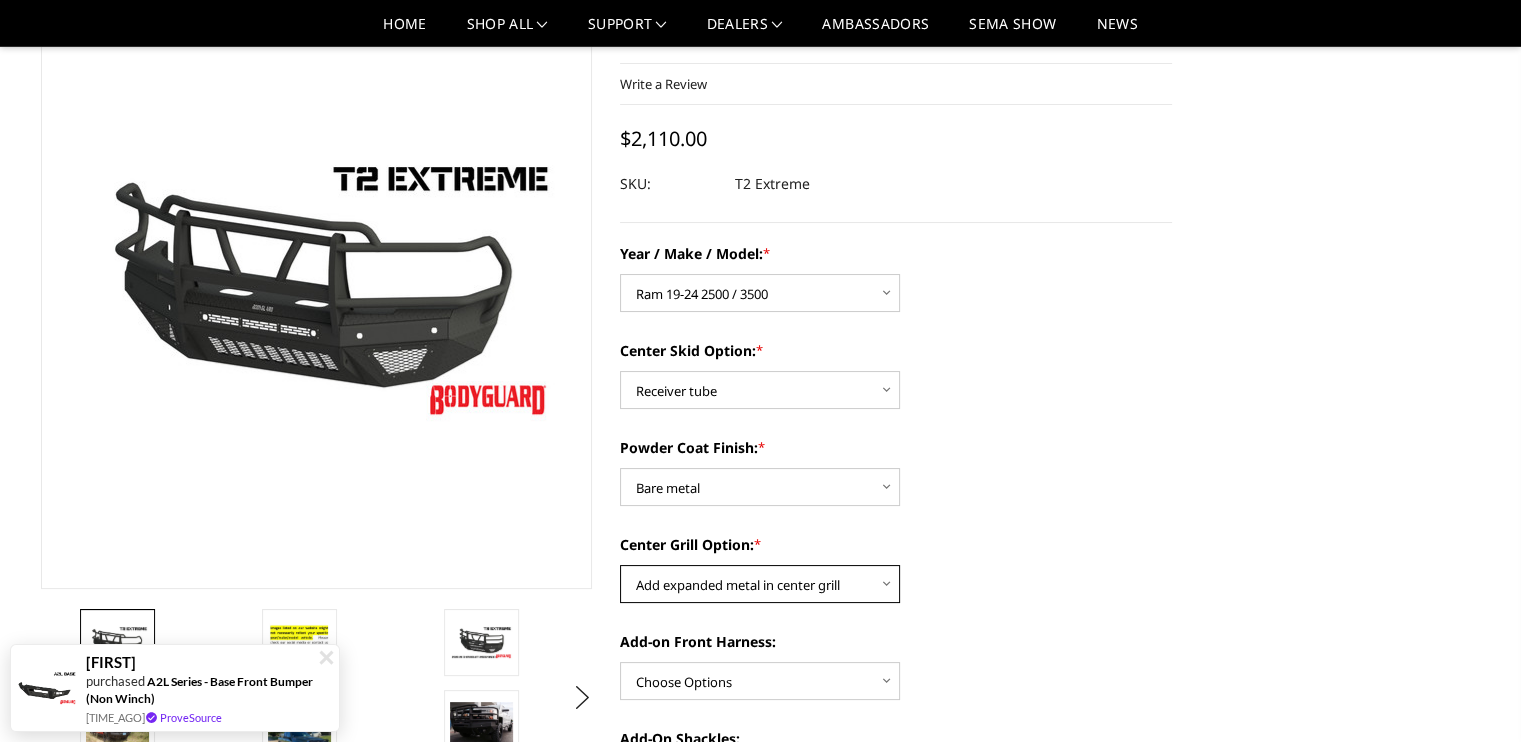 click on "Choose Options
Add expanded metal in center grill
Decline this option" at bounding box center (760, 584) 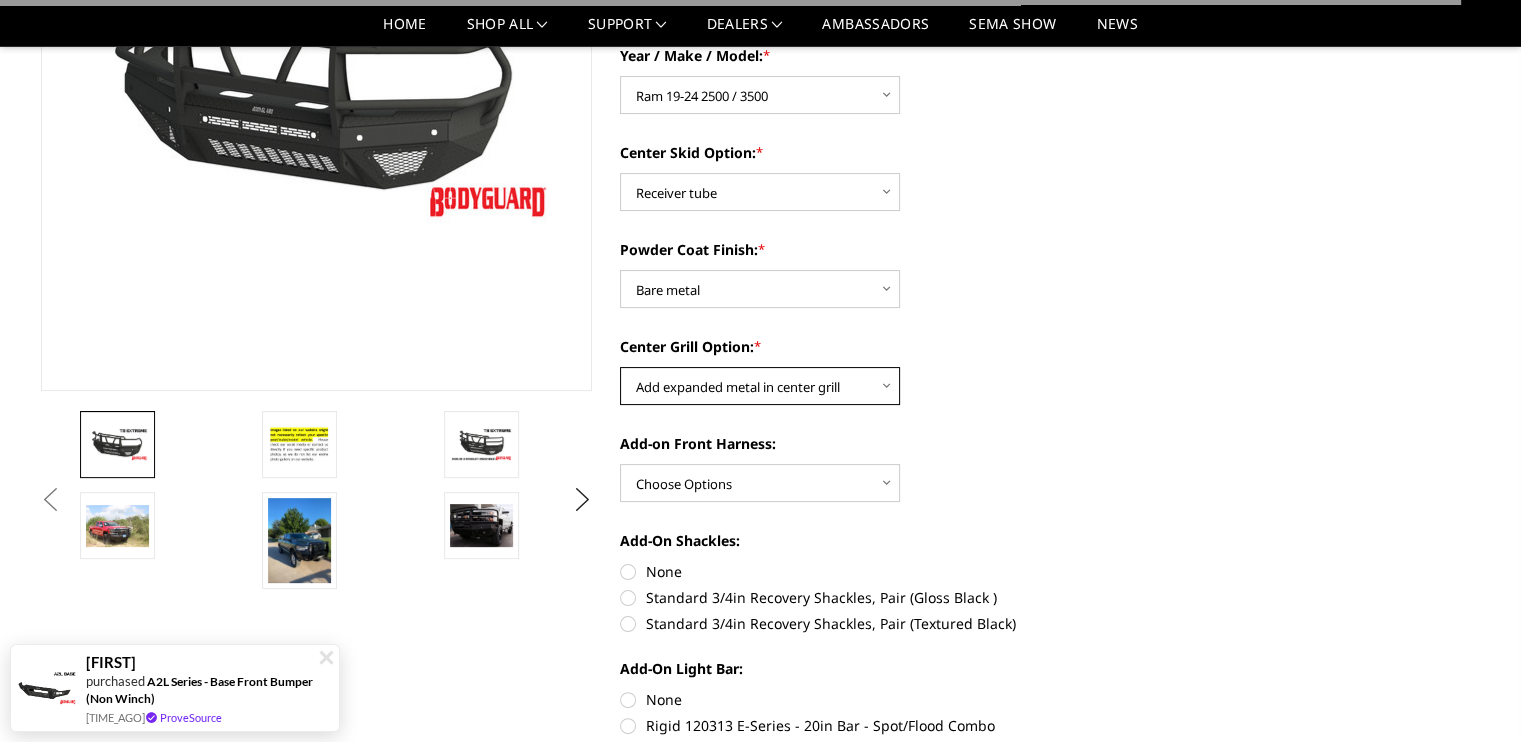 scroll, scrollTop: 316, scrollLeft: 0, axis: vertical 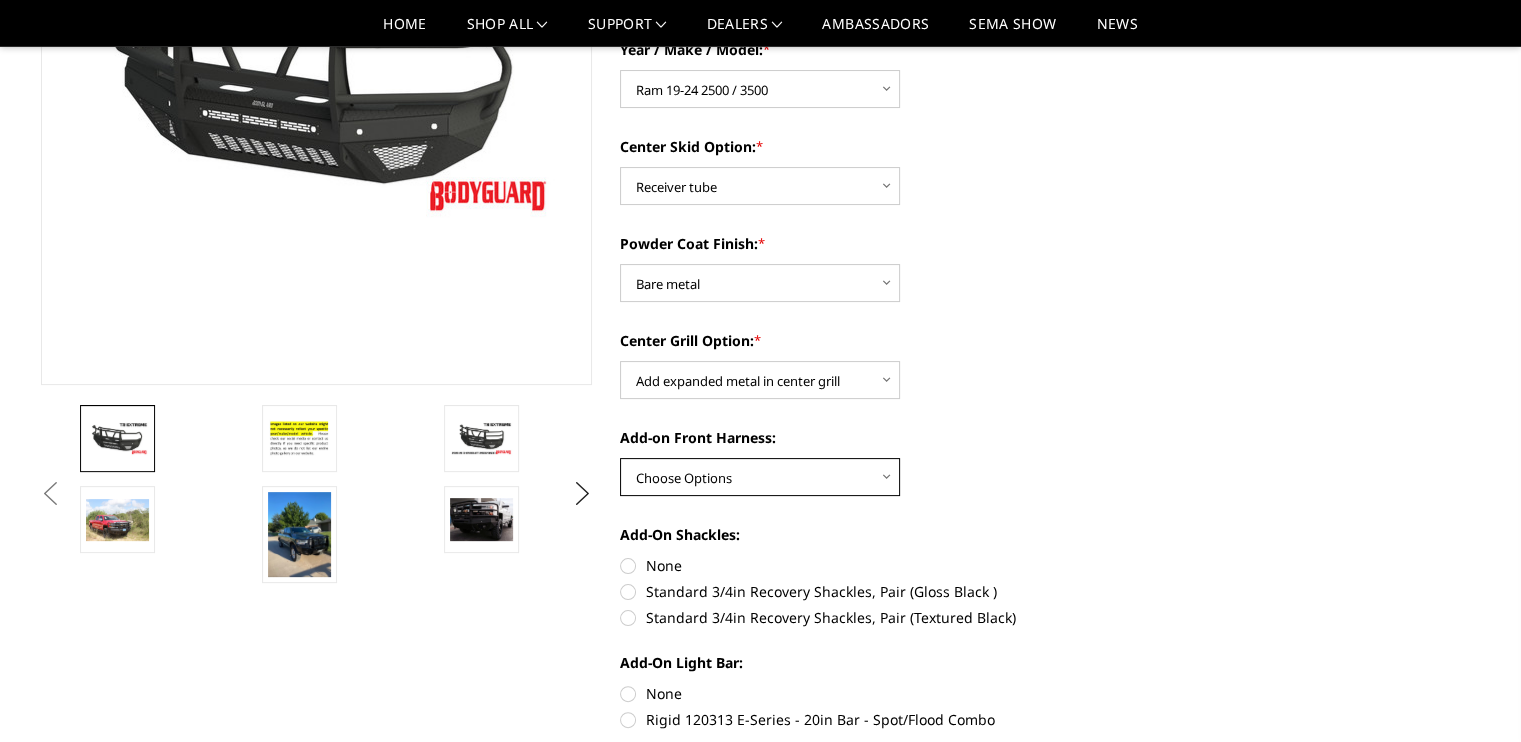 click on "Choose Options
WITH front camera harness
WITHOUT front camera harness" at bounding box center [760, 477] 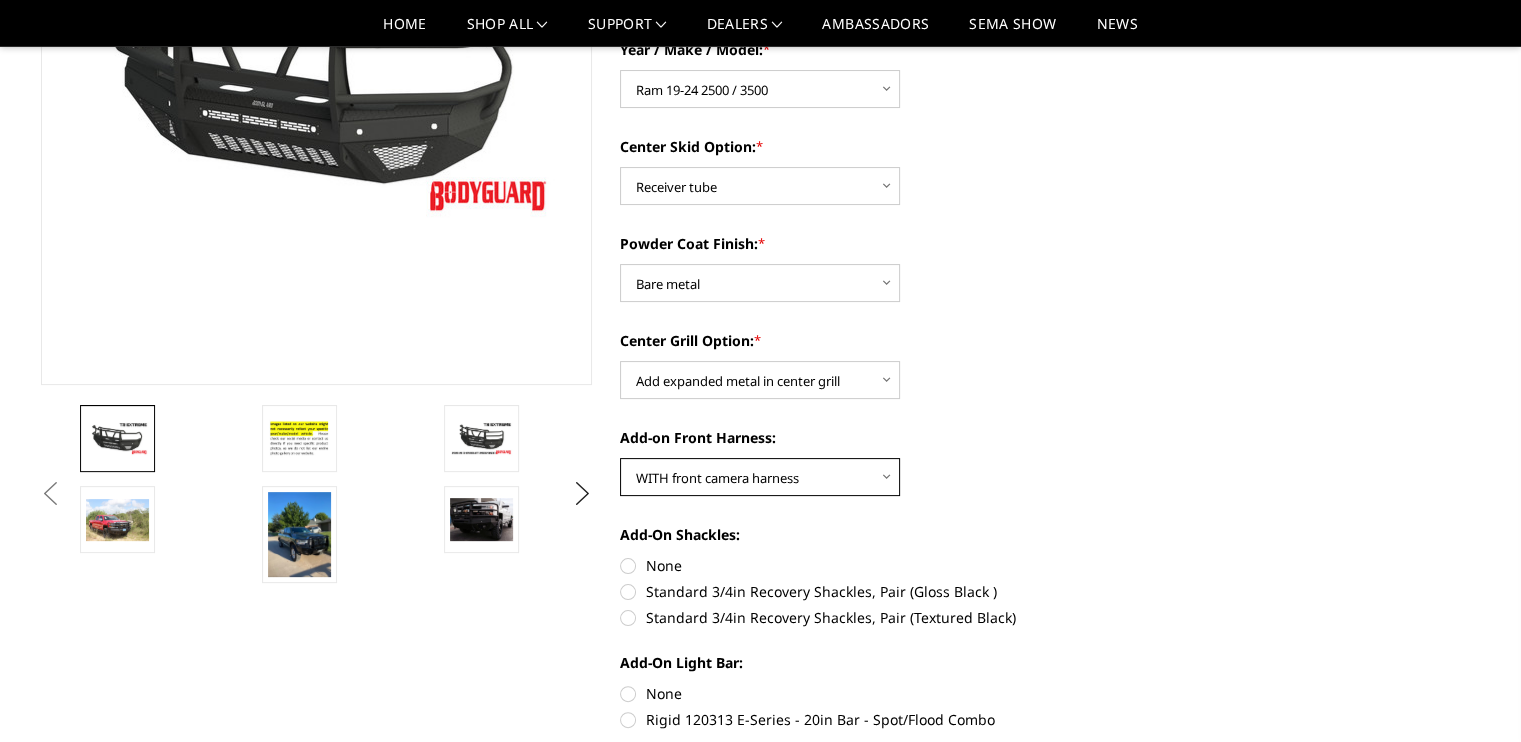 click on "Choose Options
WITH front camera harness
WITHOUT front camera harness" at bounding box center [760, 477] 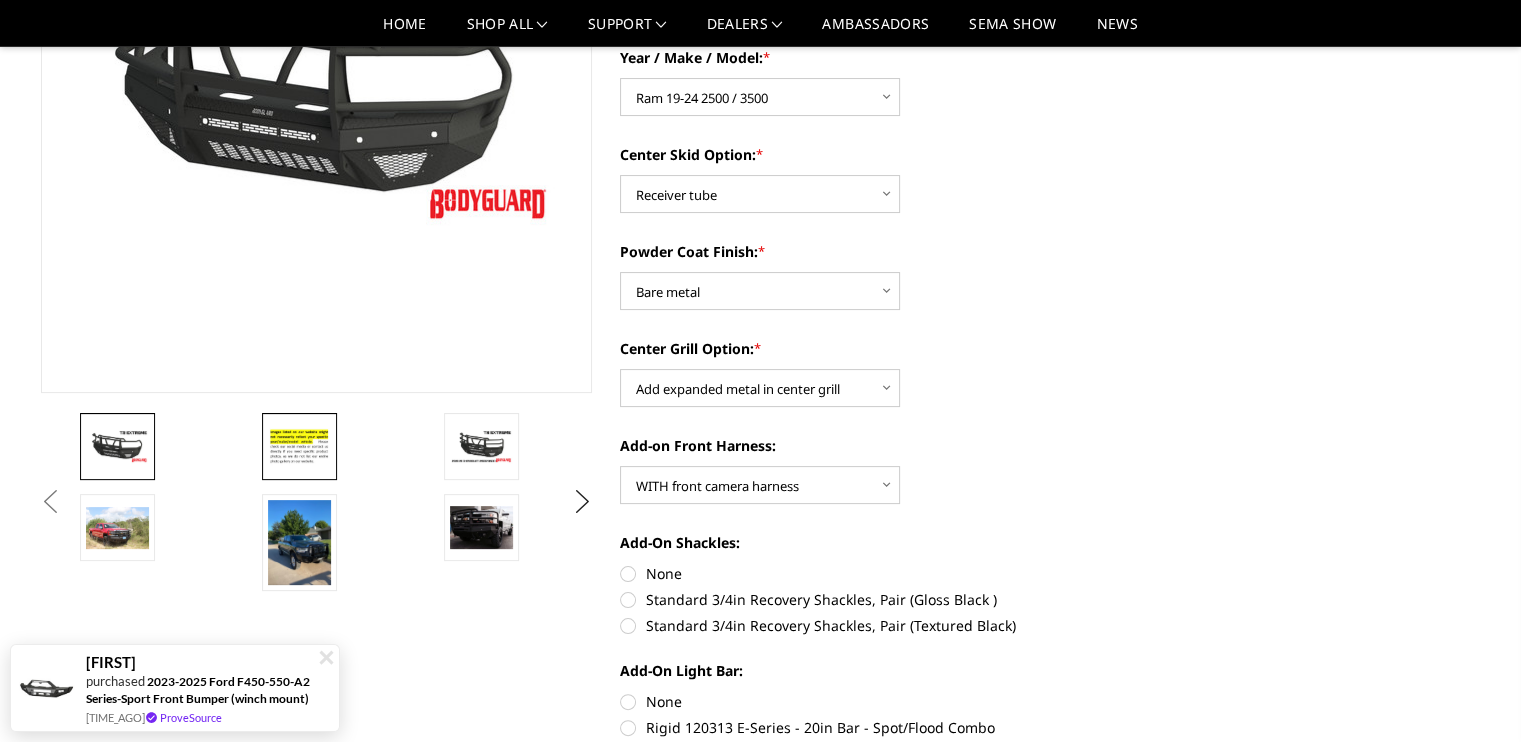 click at bounding box center (299, 446) 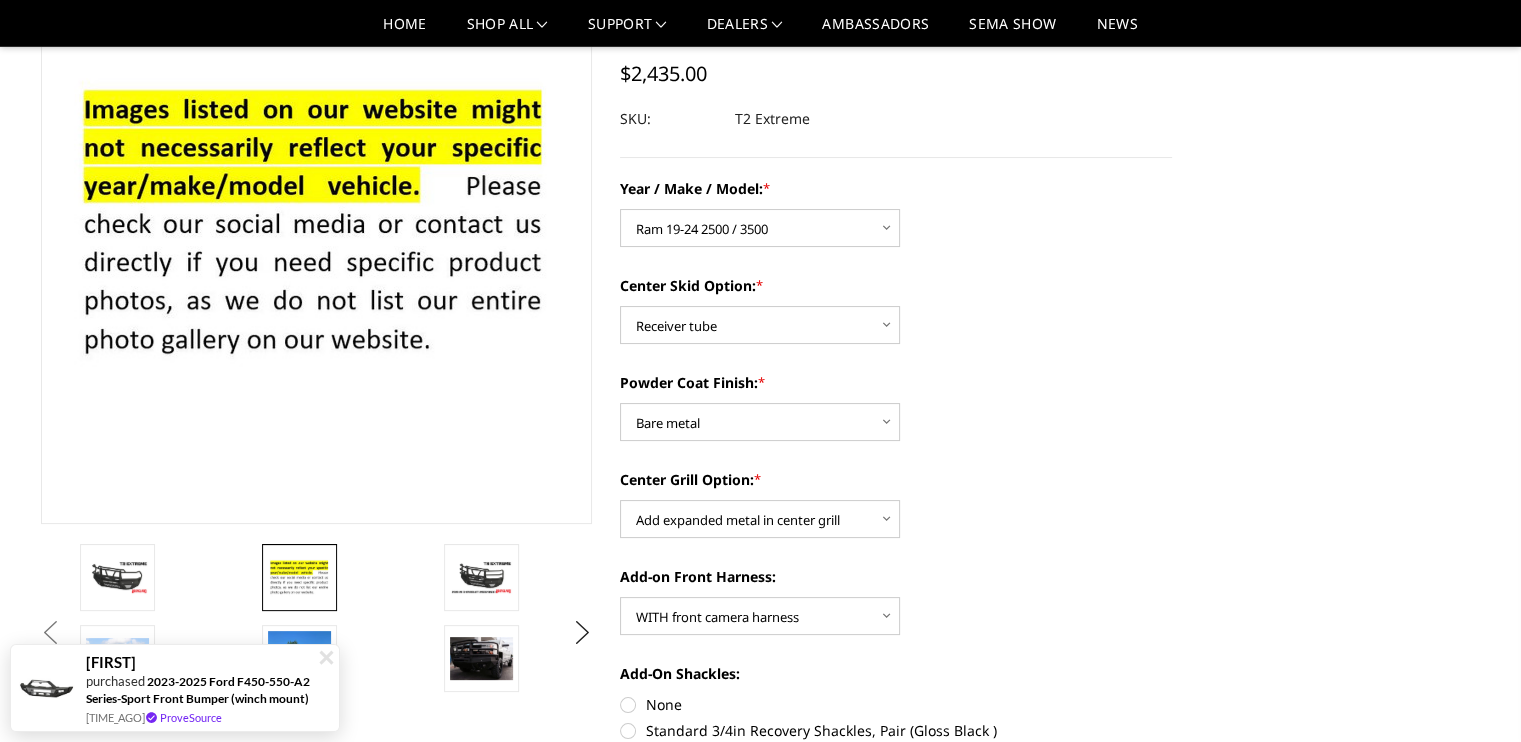 scroll, scrollTop: 205, scrollLeft: 0, axis: vertical 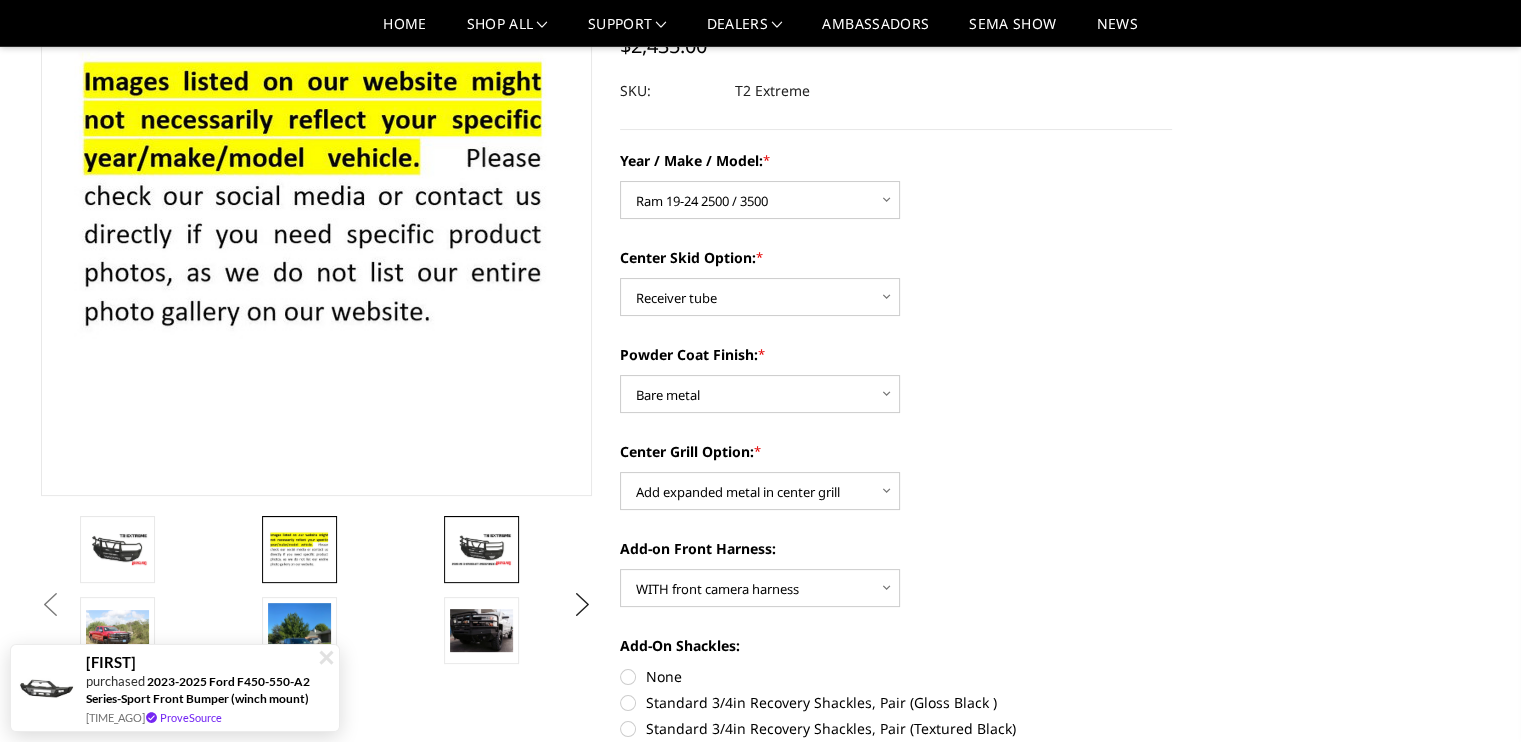 click at bounding box center [481, 549] 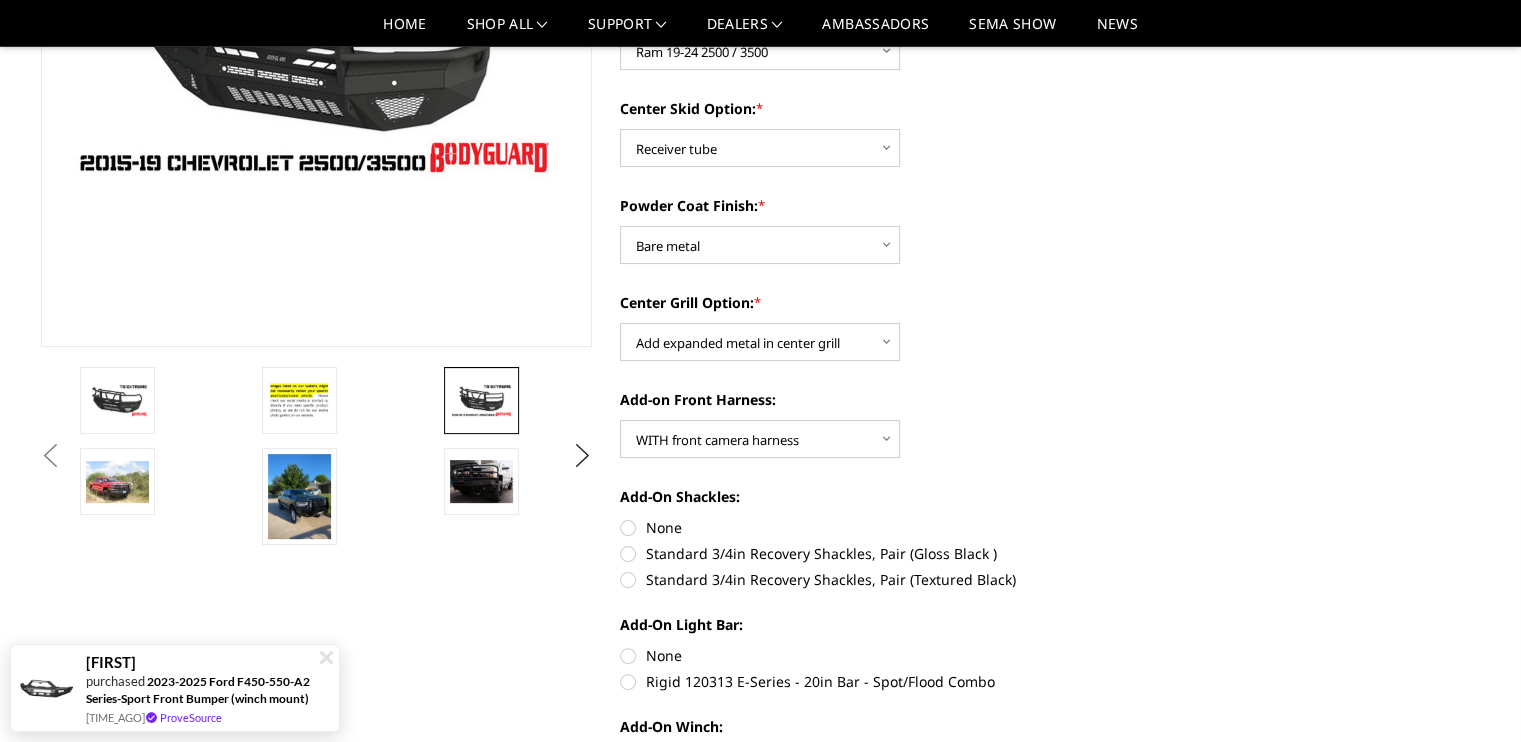 scroll, scrollTop: 355, scrollLeft: 0, axis: vertical 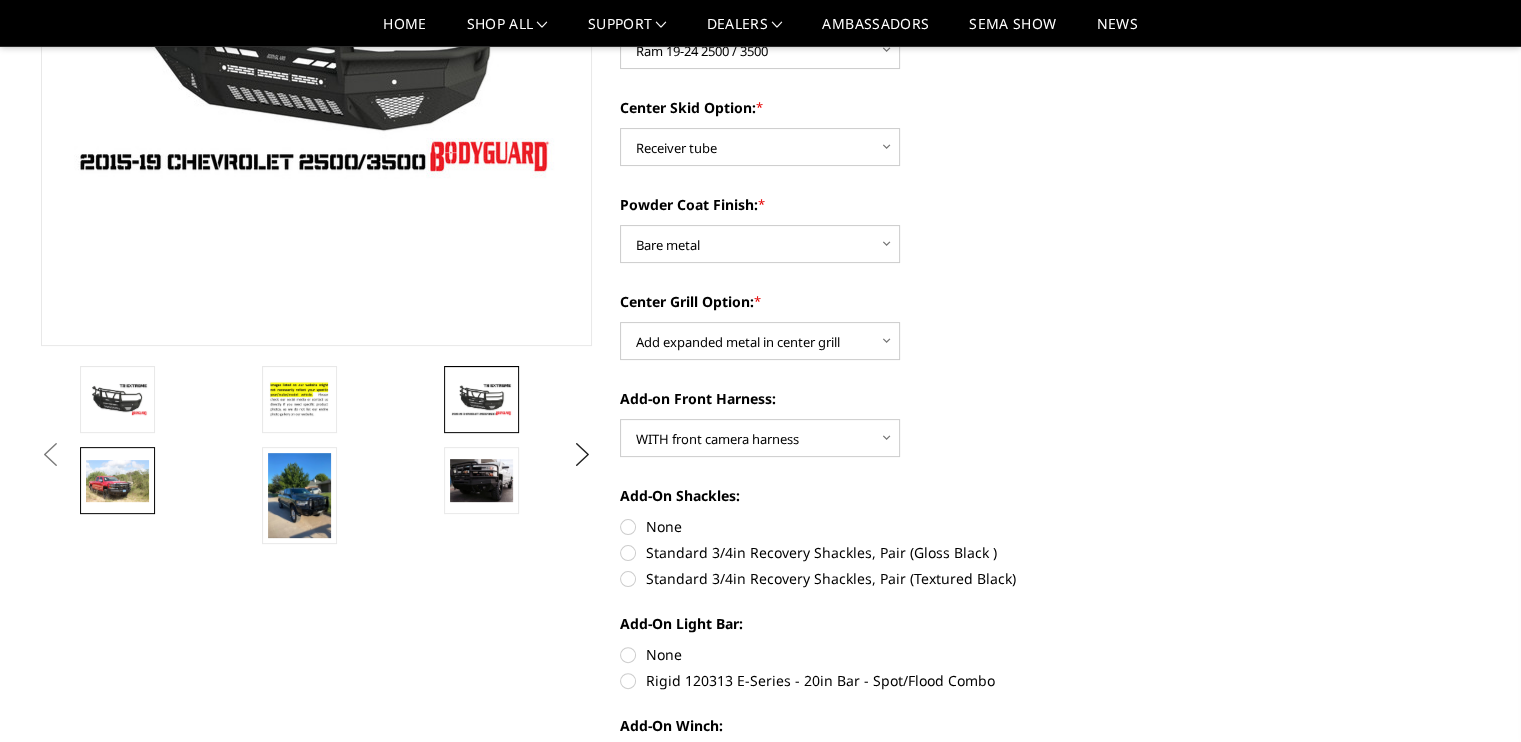 click at bounding box center [117, 481] 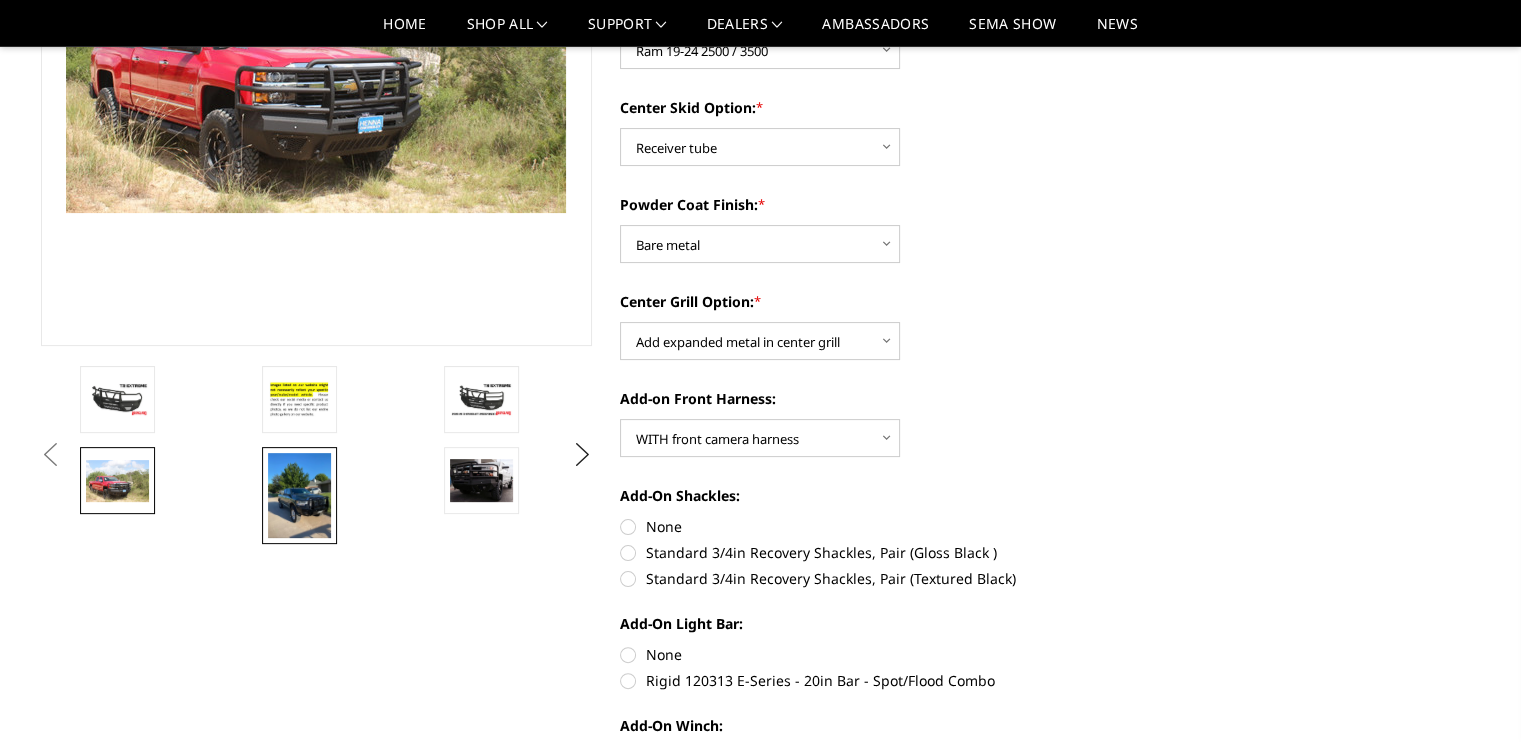 scroll, scrollTop: 328, scrollLeft: 0, axis: vertical 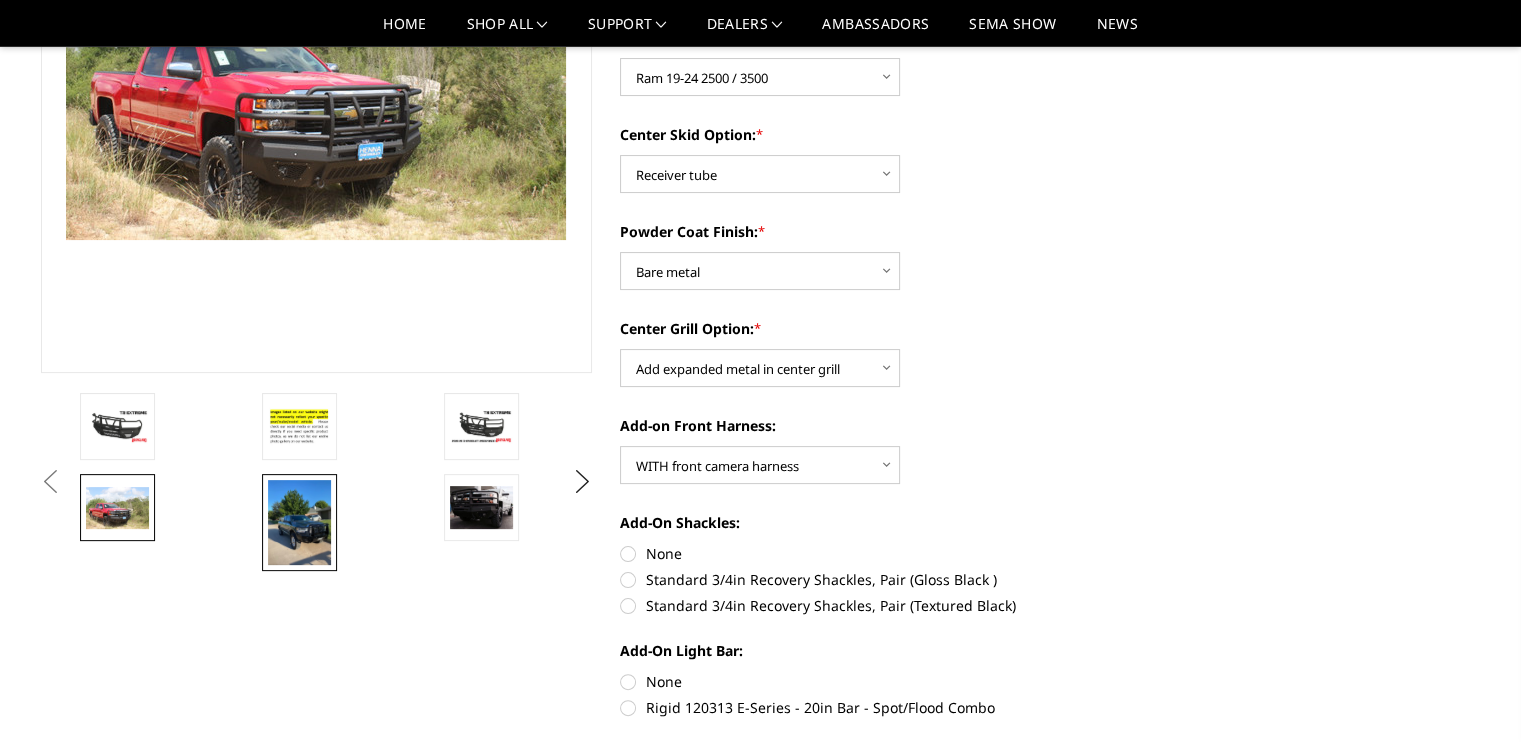 click at bounding box center [299, 522] 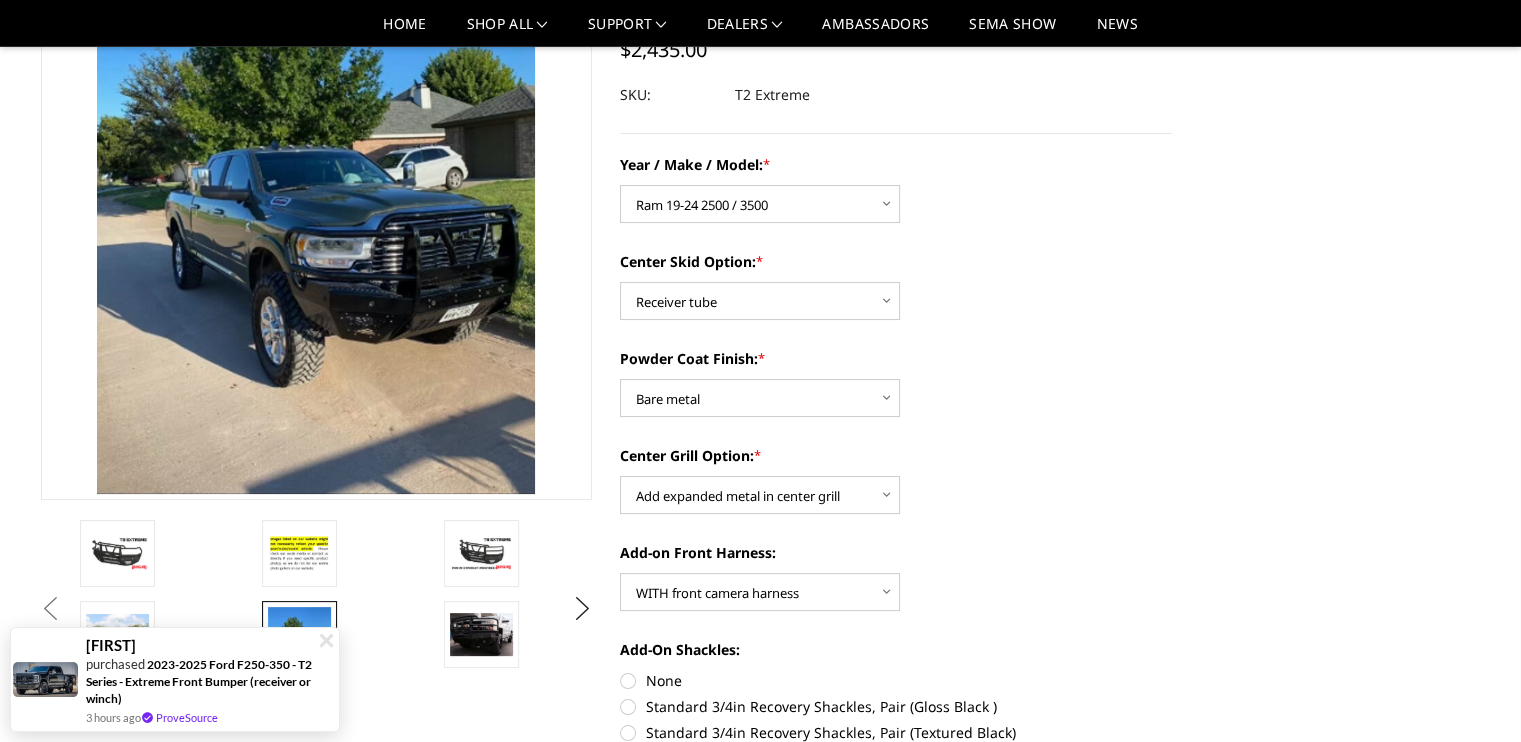 scroll, scrollTop: 0, scrollLeft: 0, axis: both 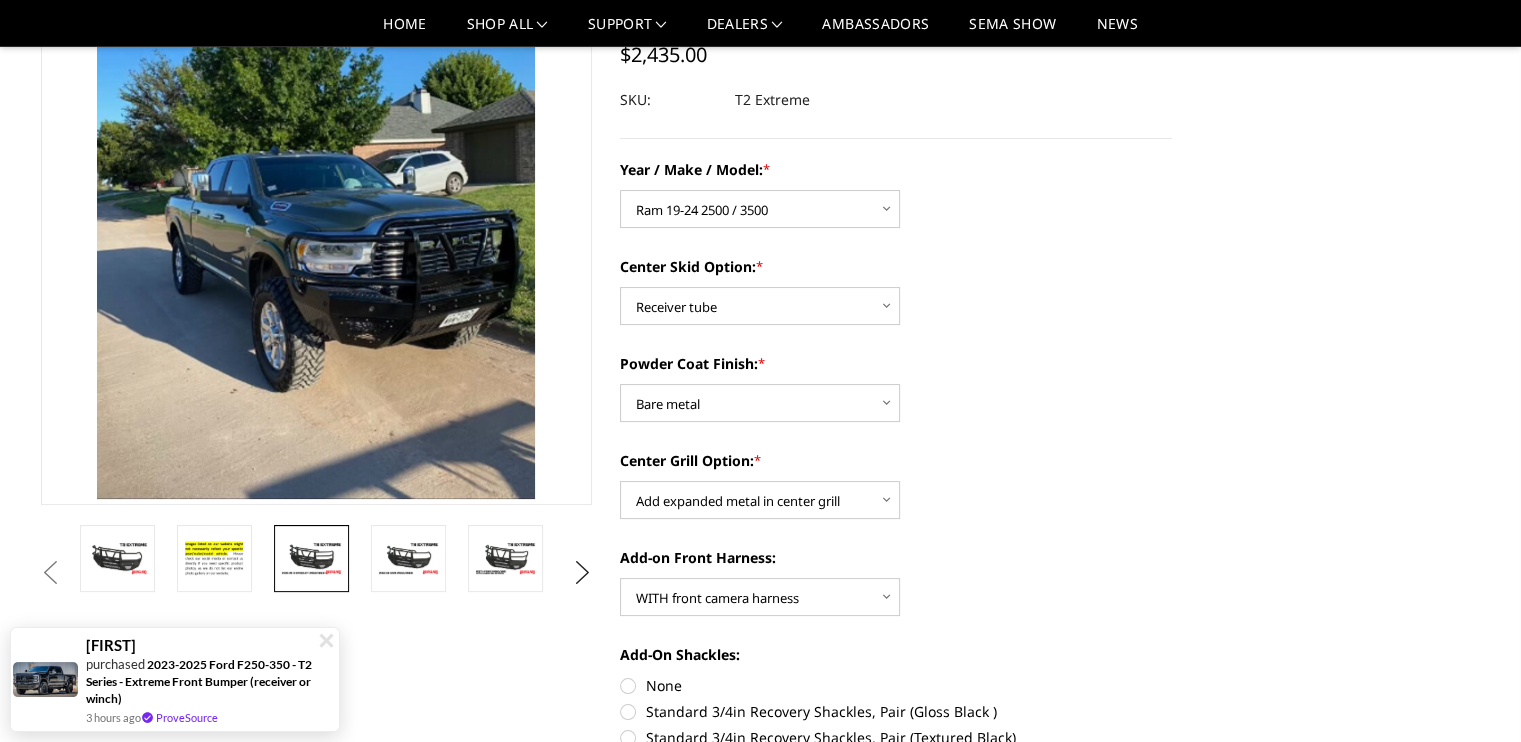 click at bounding box center [311, 558] 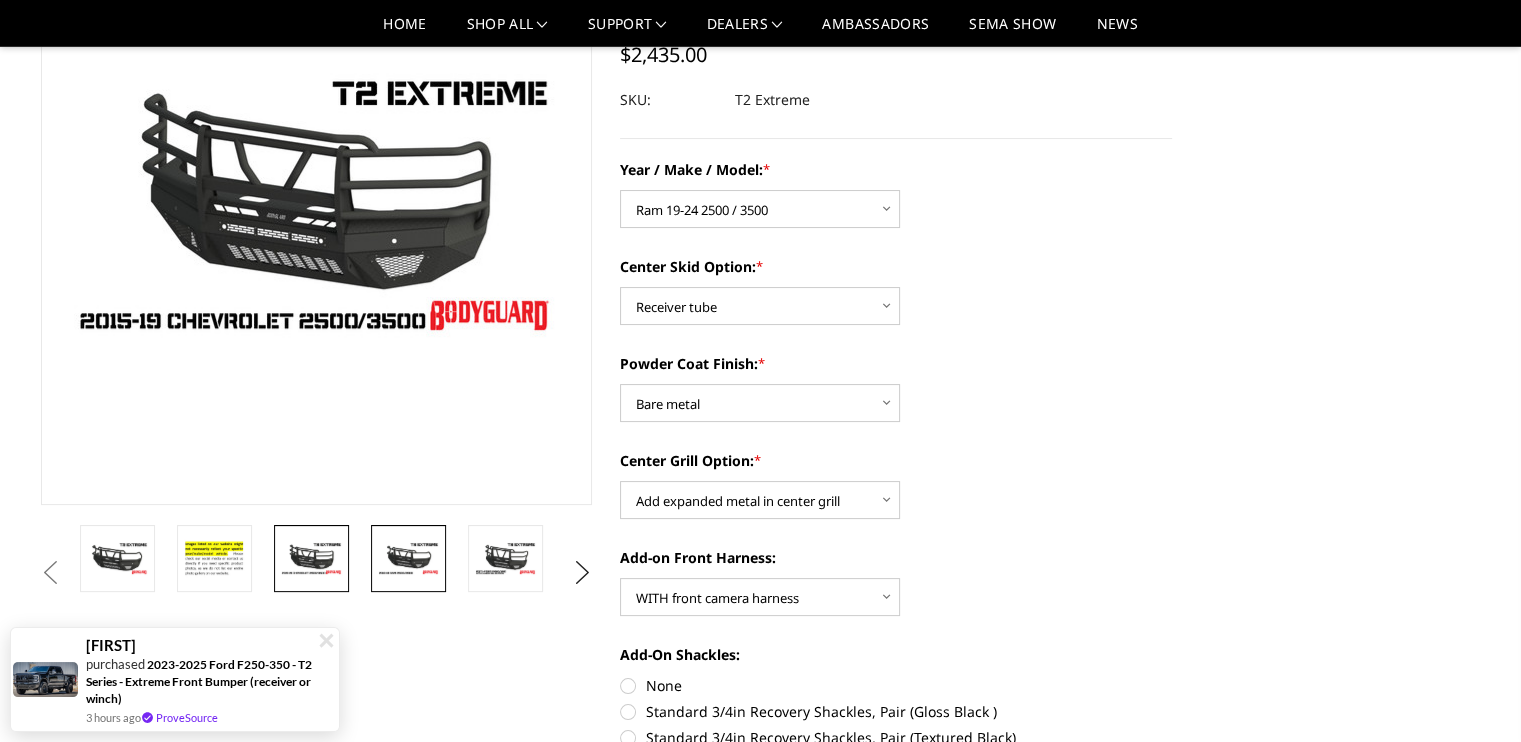 click at bounding box center [408, 558] 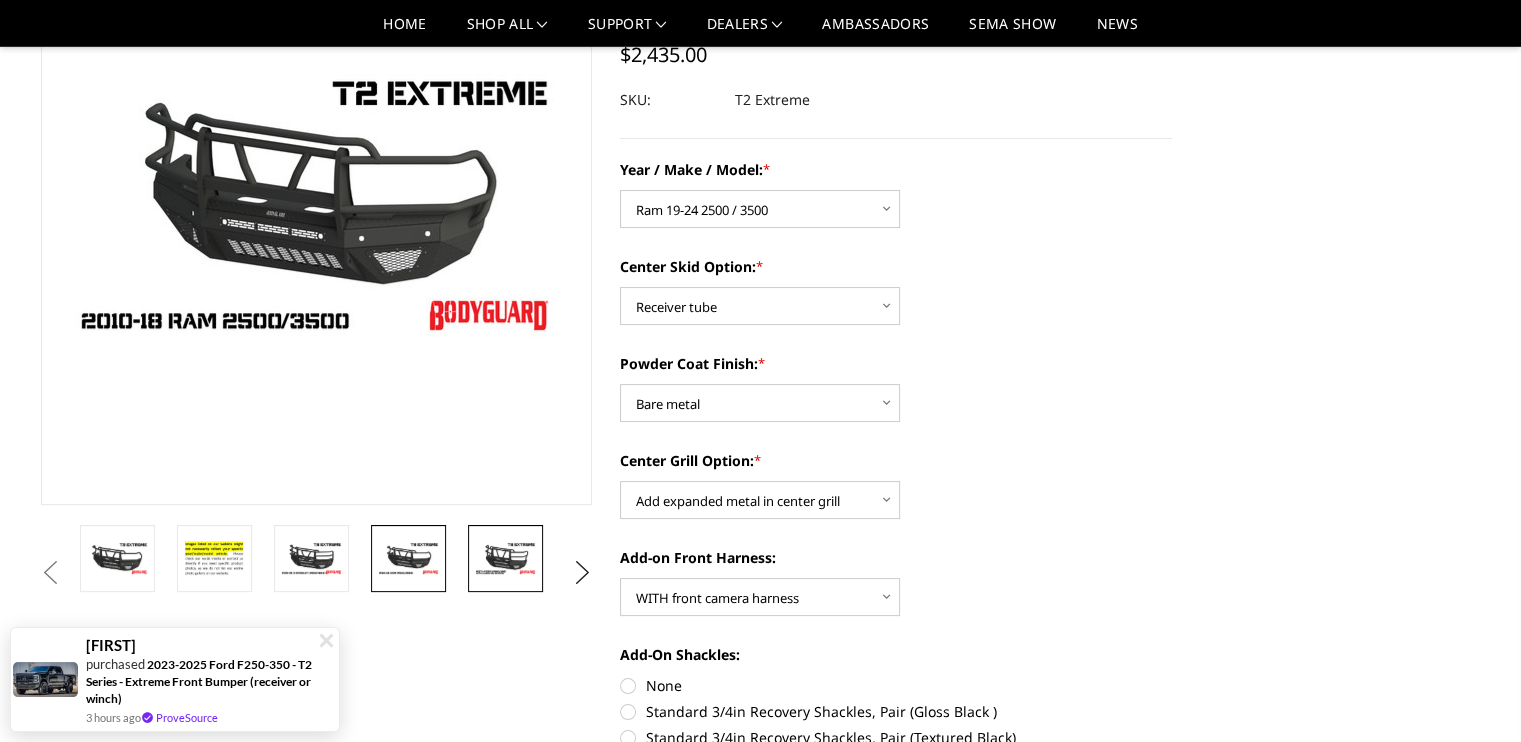 click at bounding box center [505, 558] 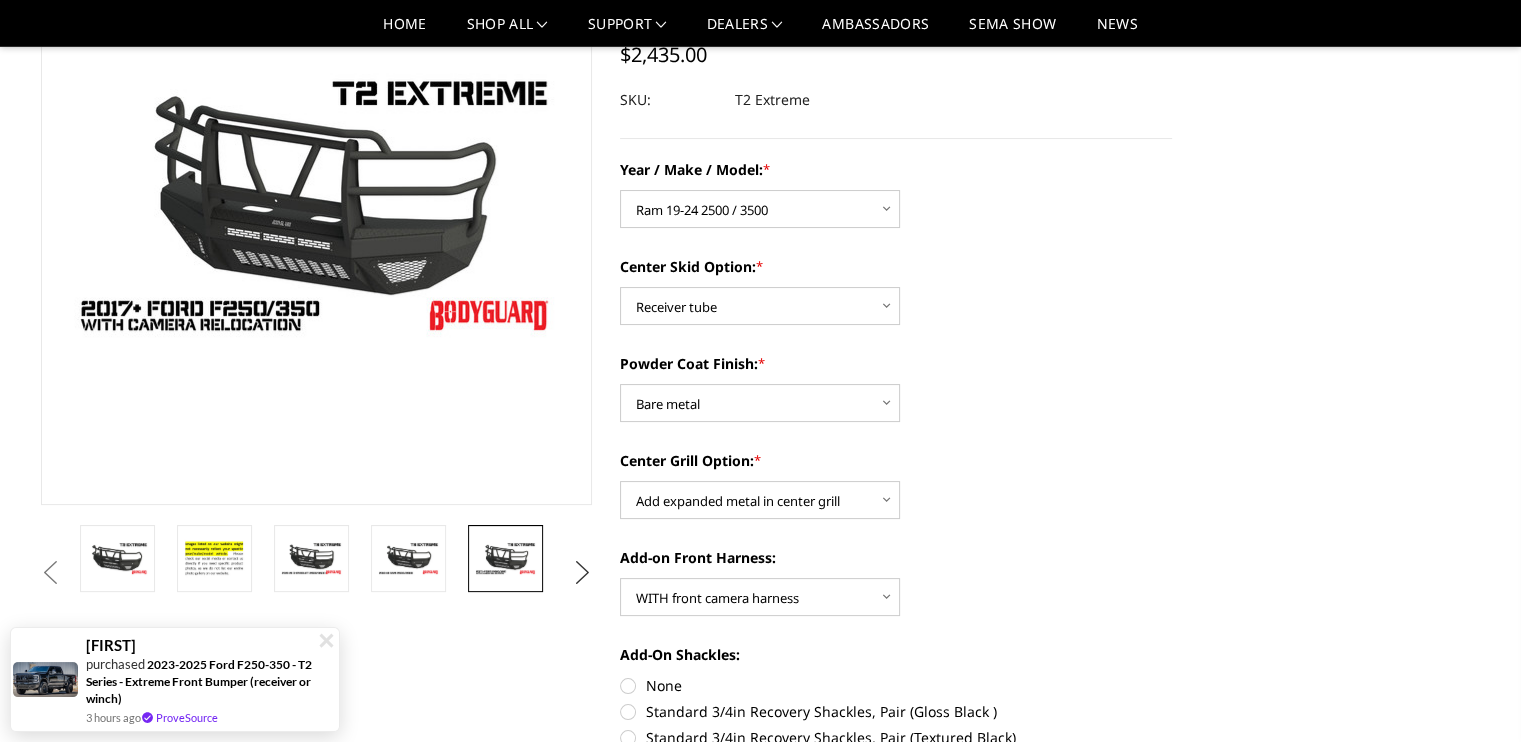 click on "Next" at bounding box center (582, 573) 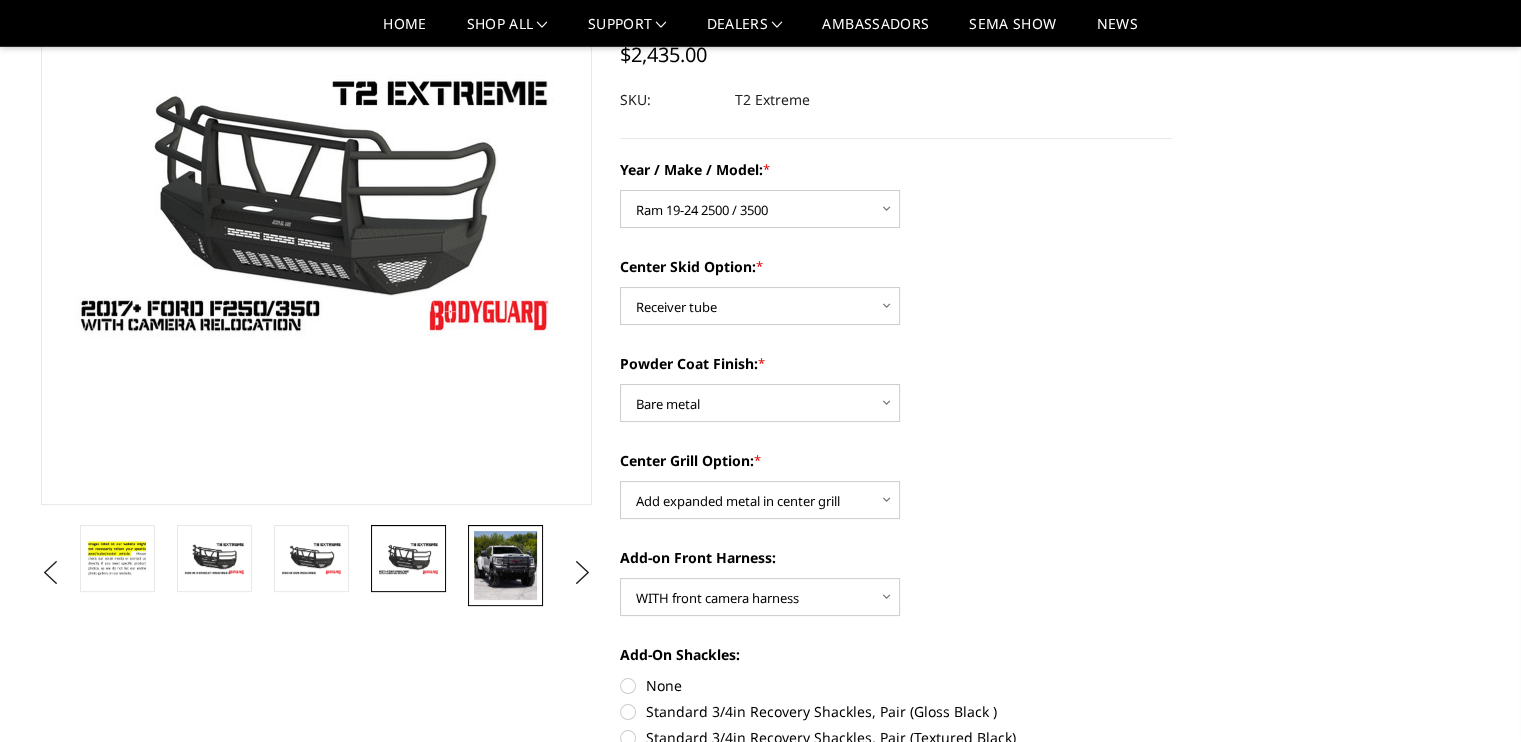 click at bounding box center (505, 565) 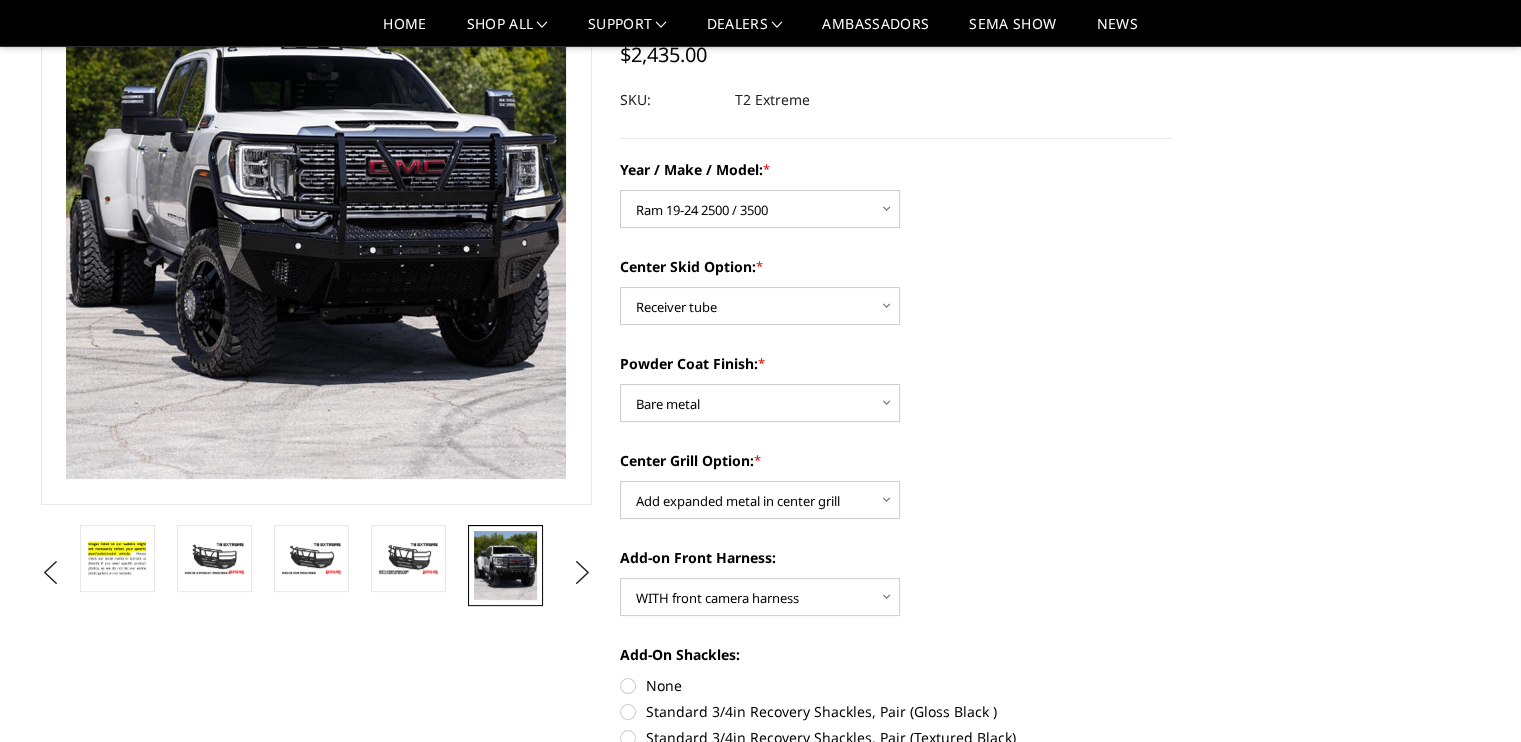 scroll, scrollTop: 62, scrollLeft: 0, axis: vertical 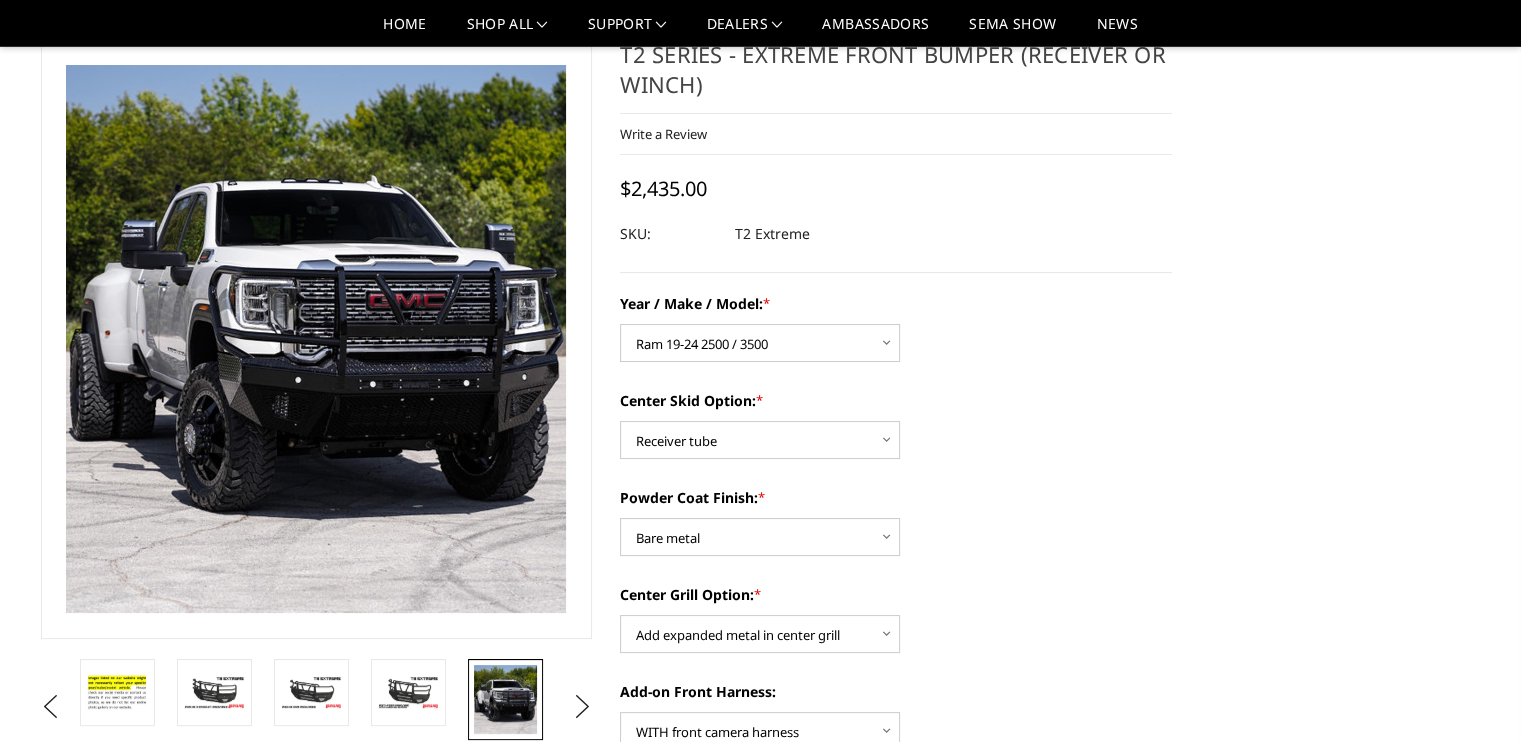 click at bounding box center [626, 680] 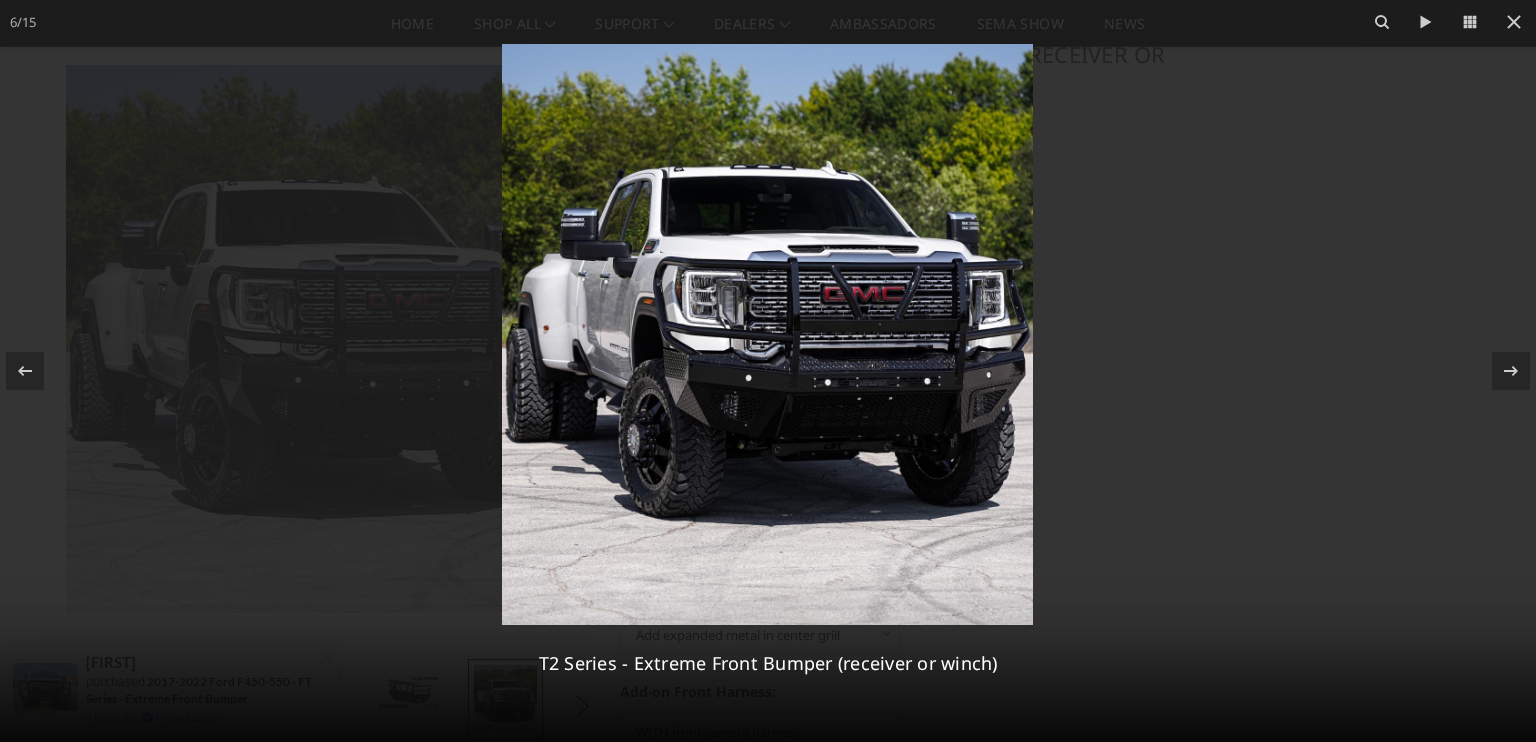 click at bounding box center [768, 371] 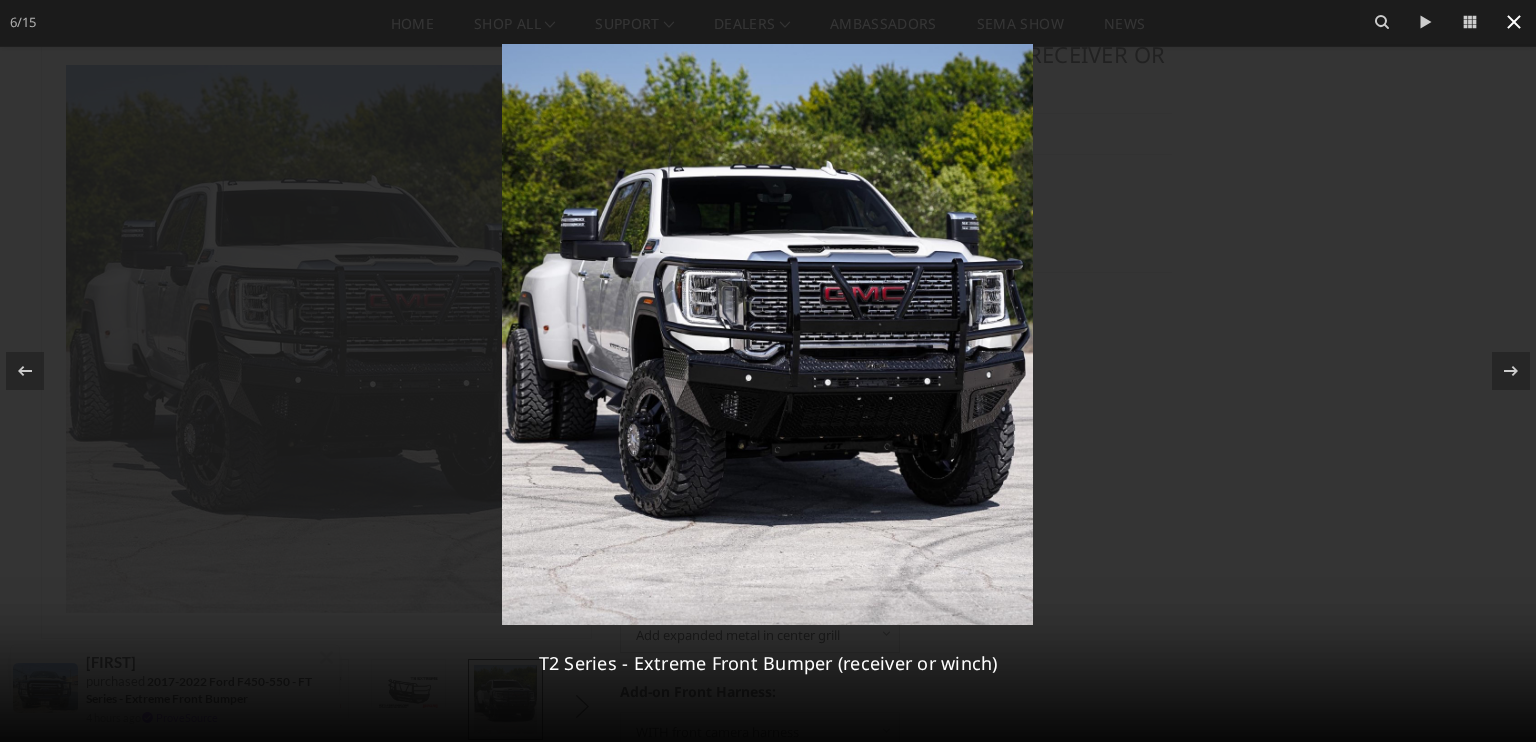 click at bounding box center (1514, 22) 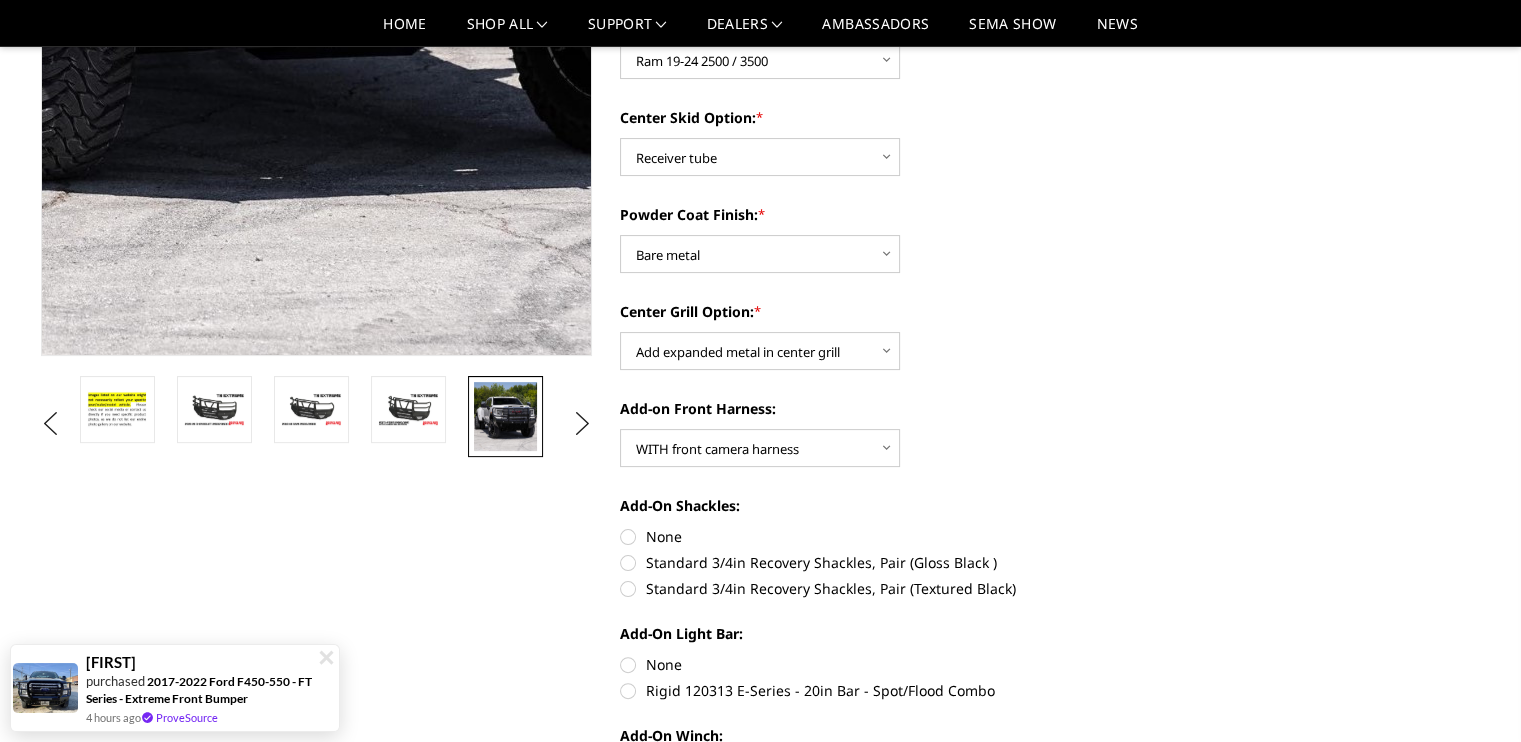 scroll, scrollTop: 358, scrollLeft: 0, axis: vertical 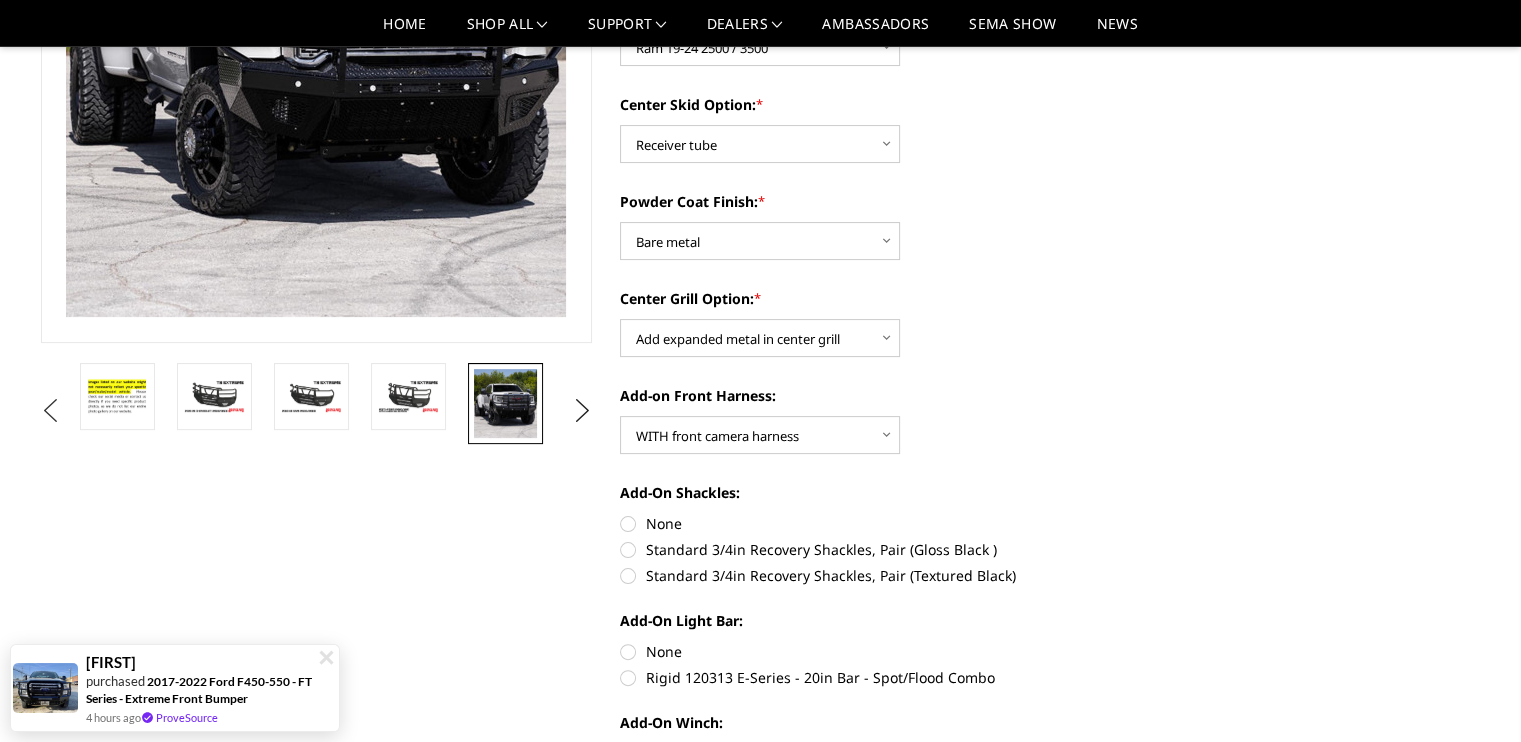 click on "Previous" at bounding box center (51, 411) 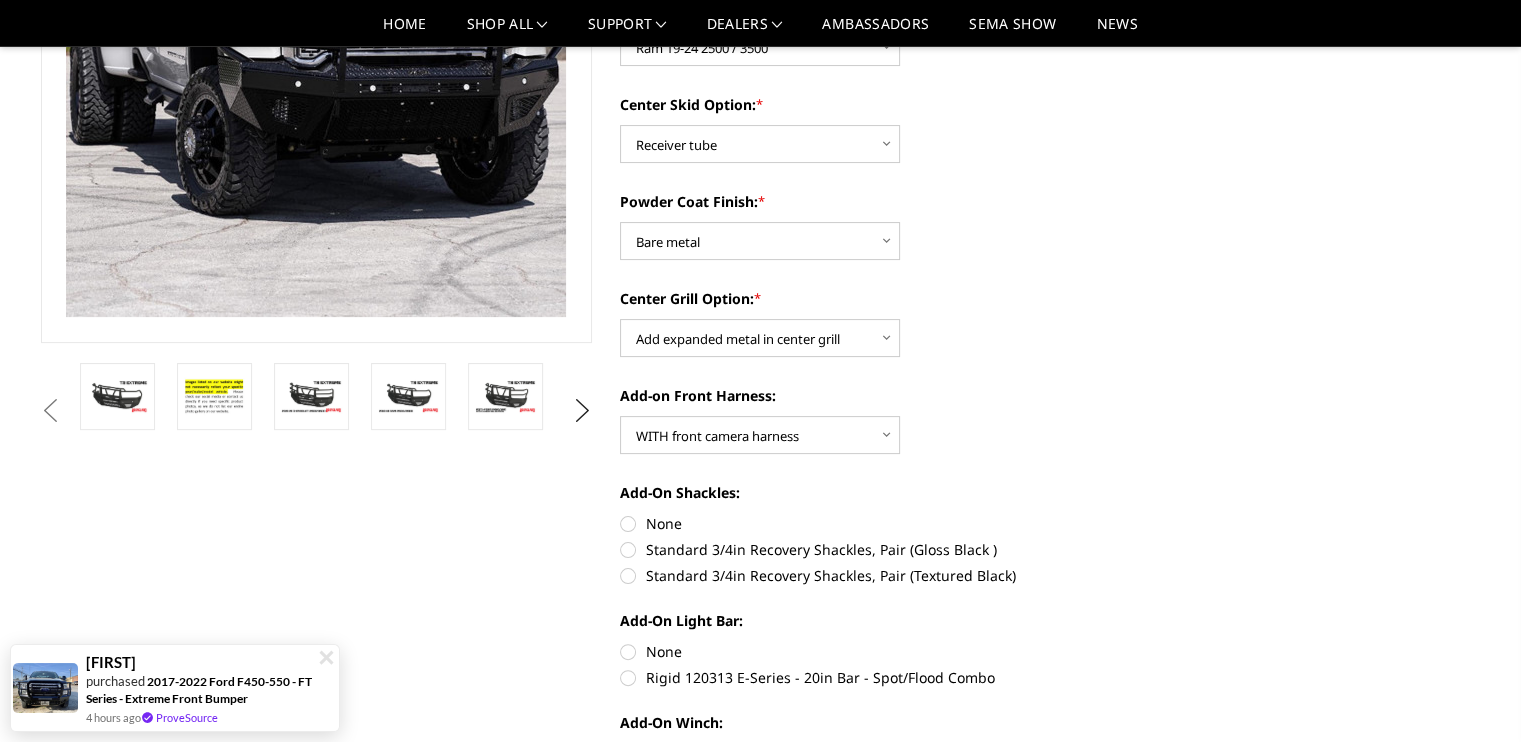 click on "Previous" at bounding box center (51, 411) 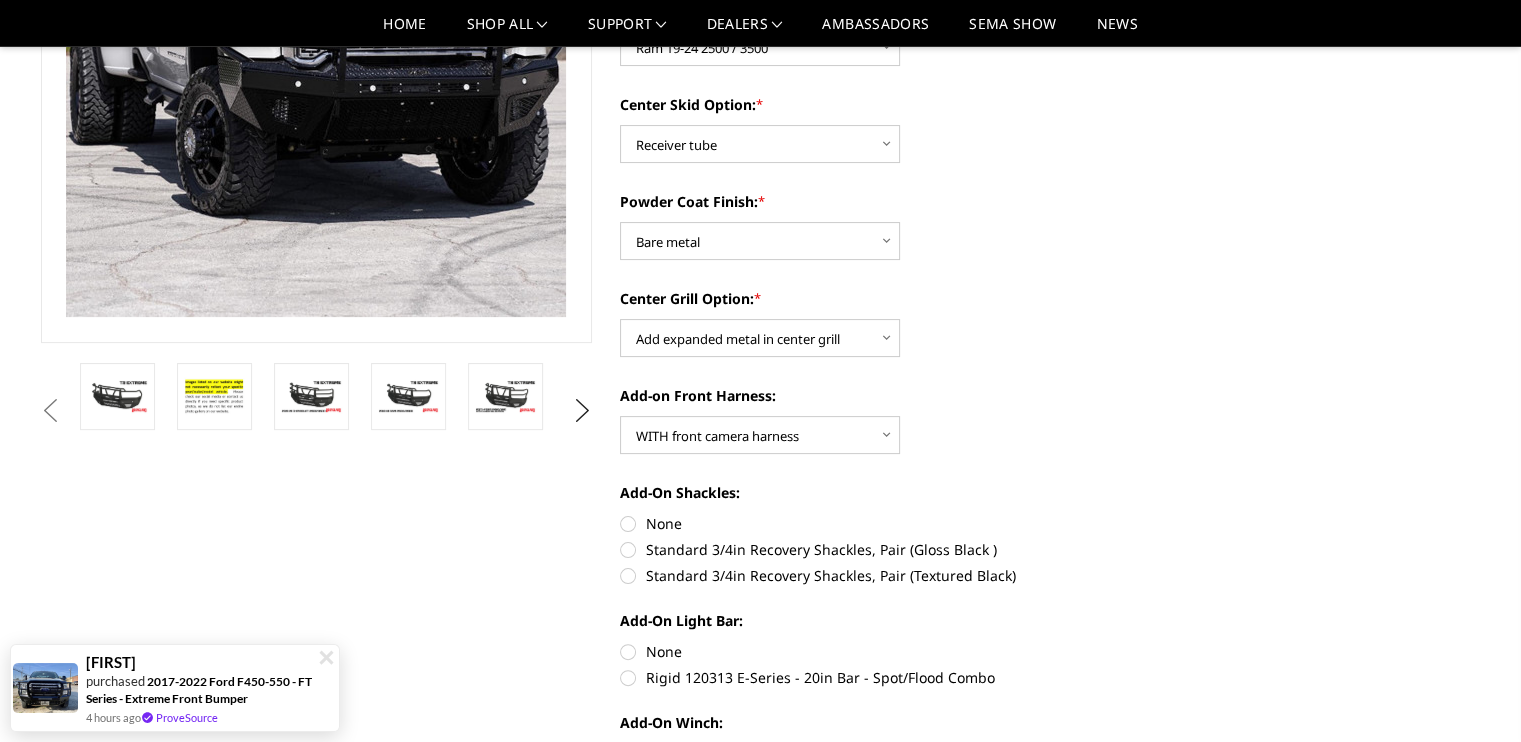 click on "Previous
Next" at bounding box center [317, 411] 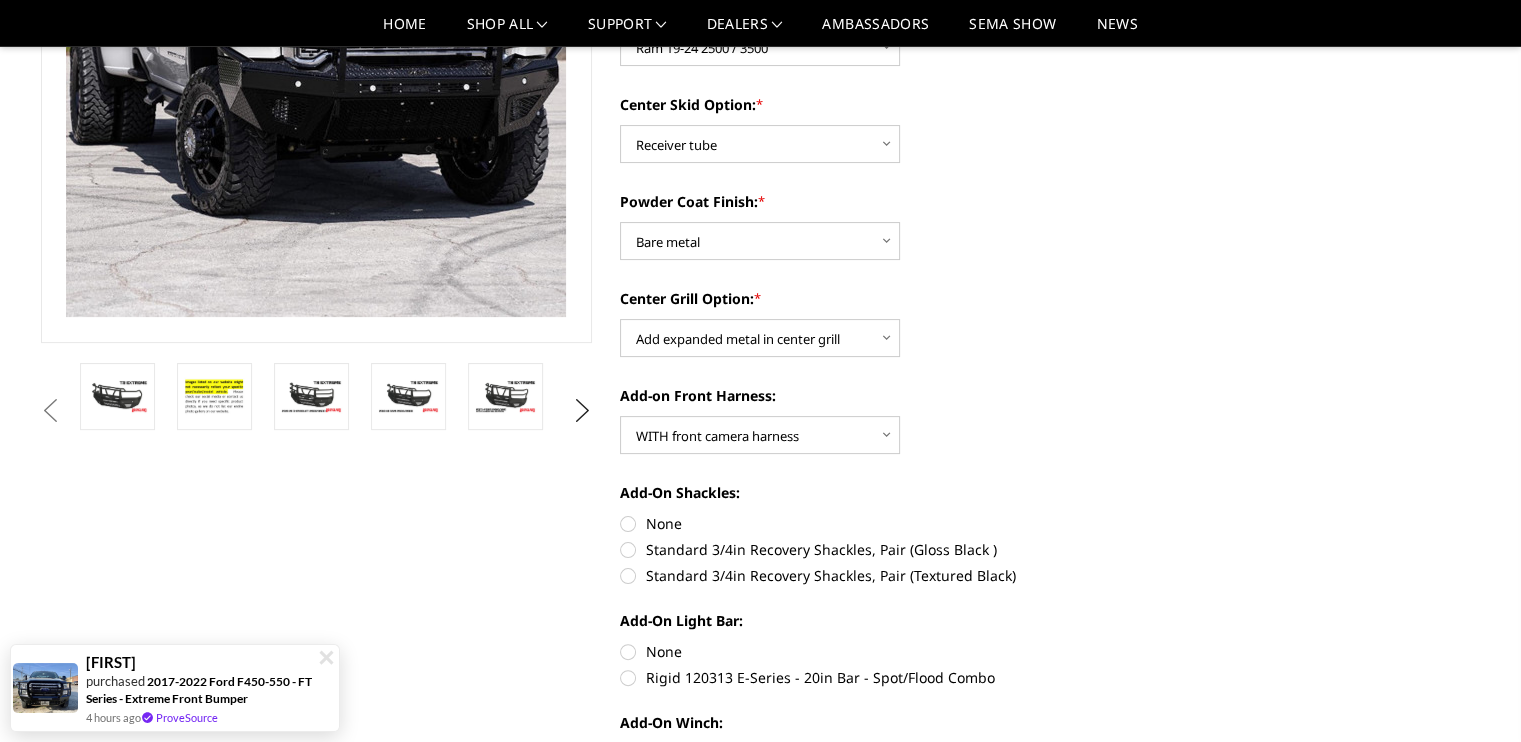 click on "Previous" at bounding box center (51, 411) 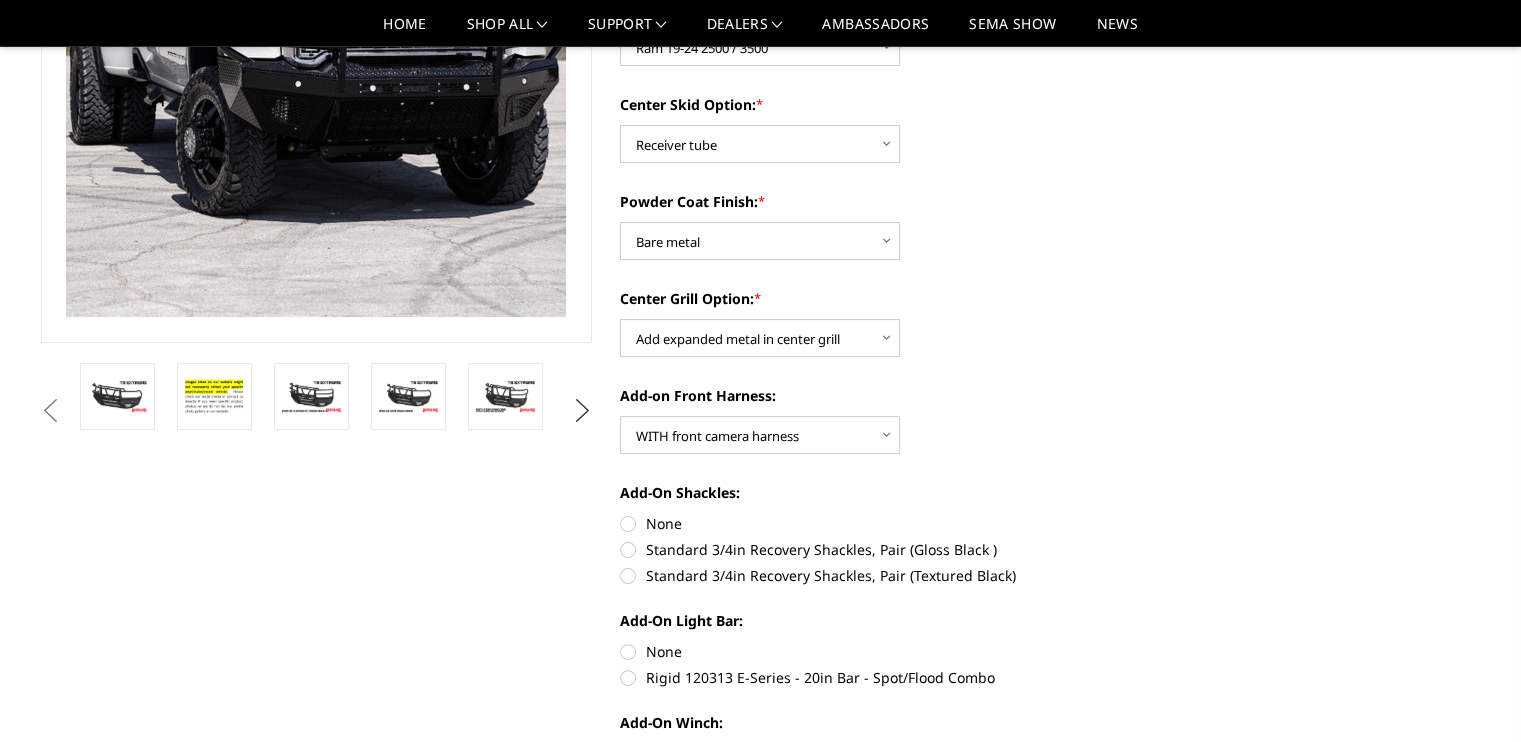 click on "Next" at bounding box center [582, 411] 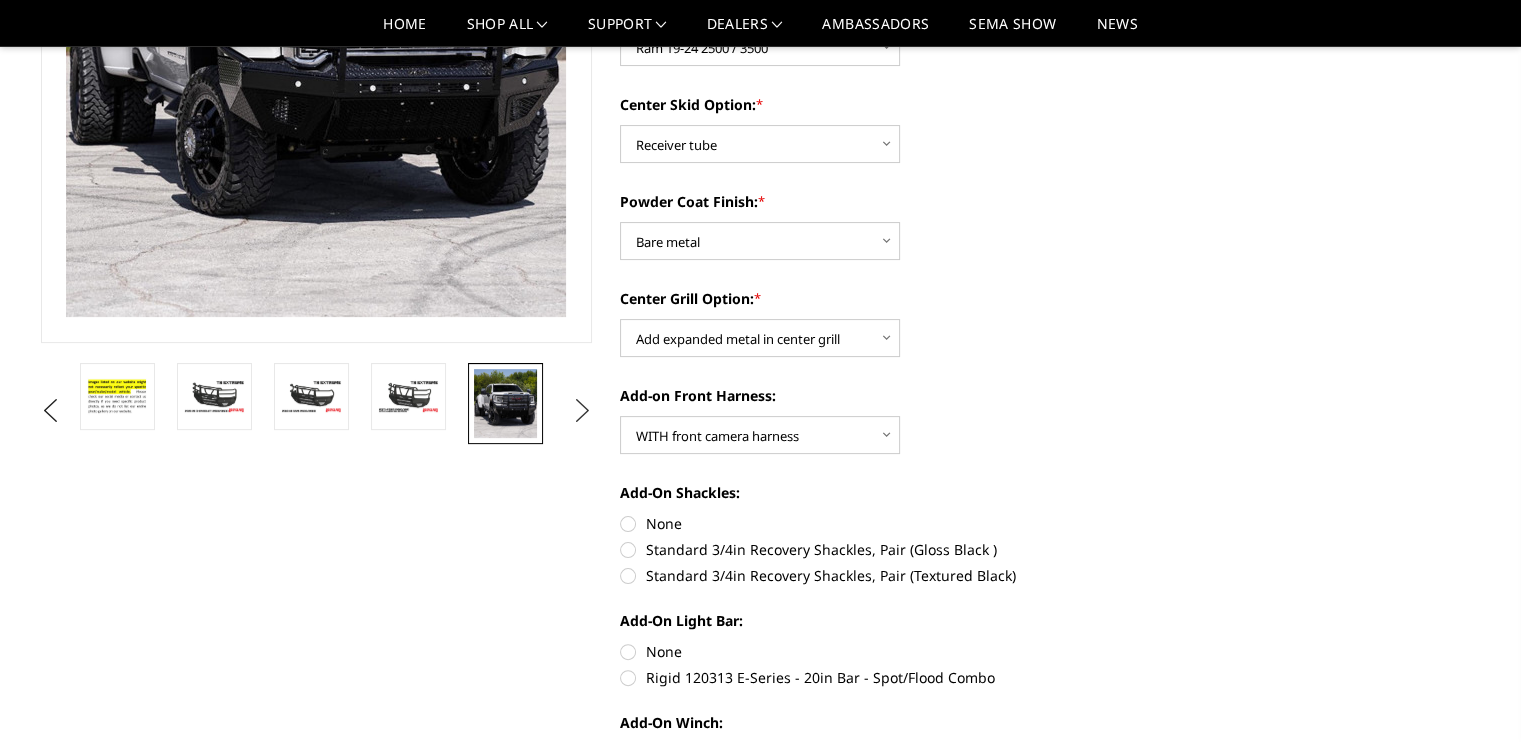 click on "Next" at bounding box center (582, 411) 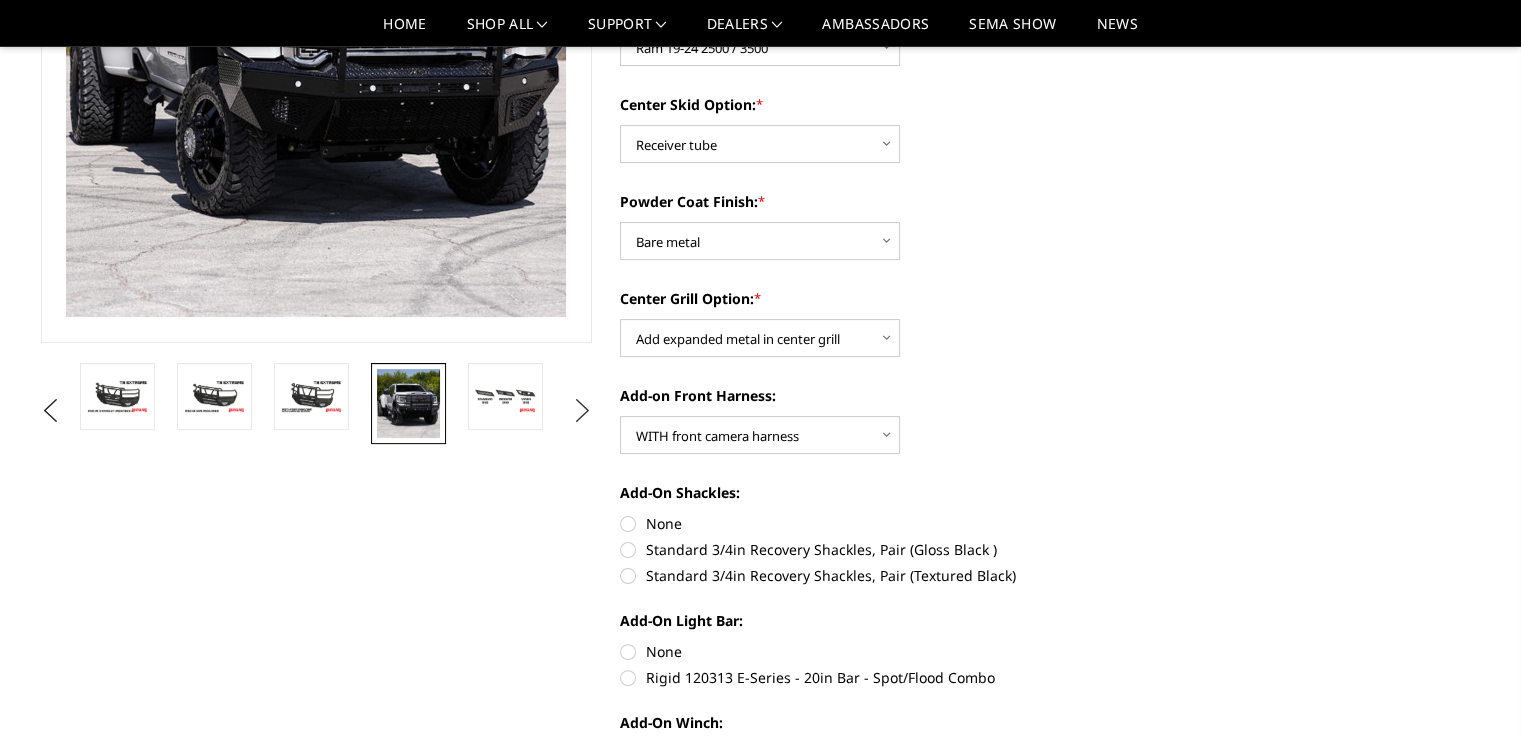 click on "Next" at bounding box center (582, 411) 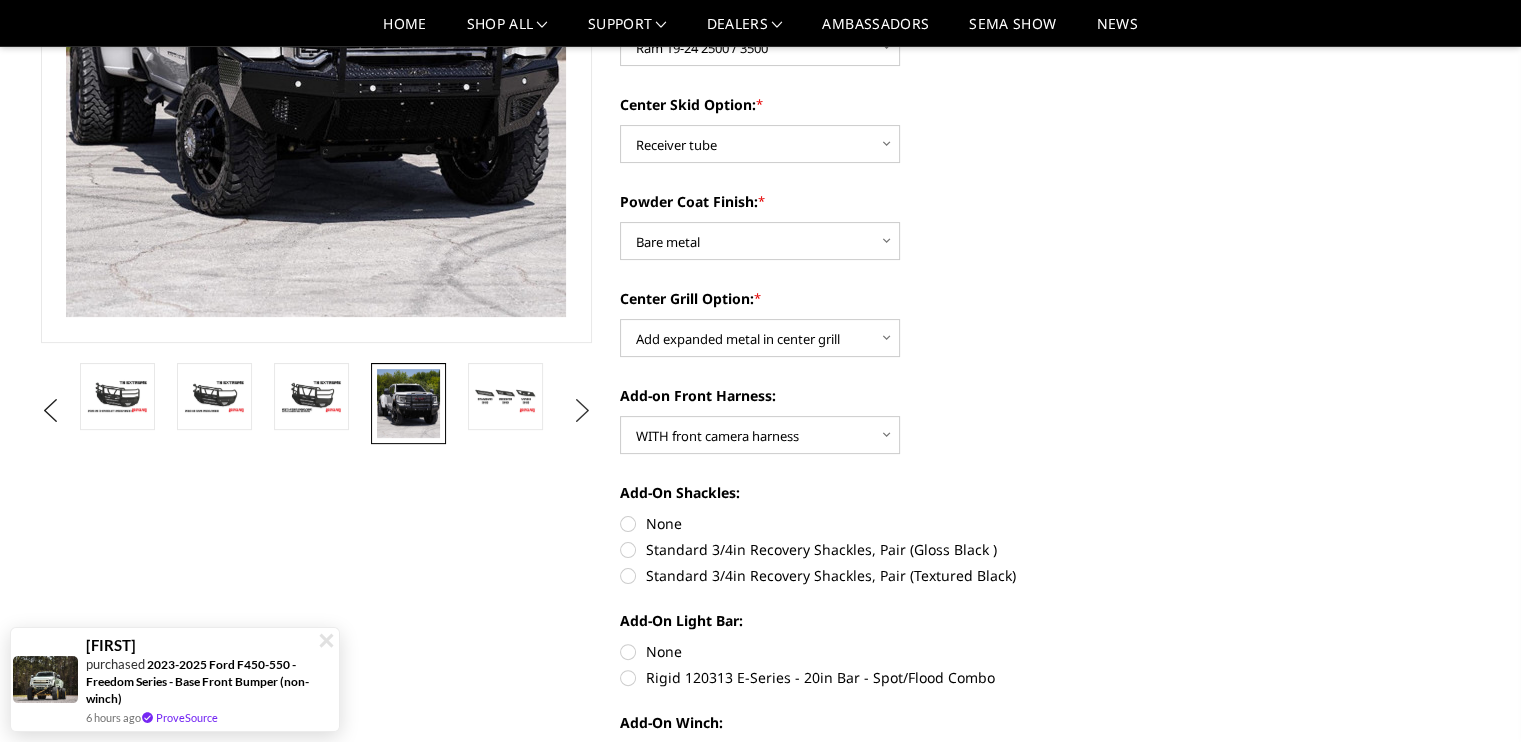 click on "Next" at bounding box center (582, 411) 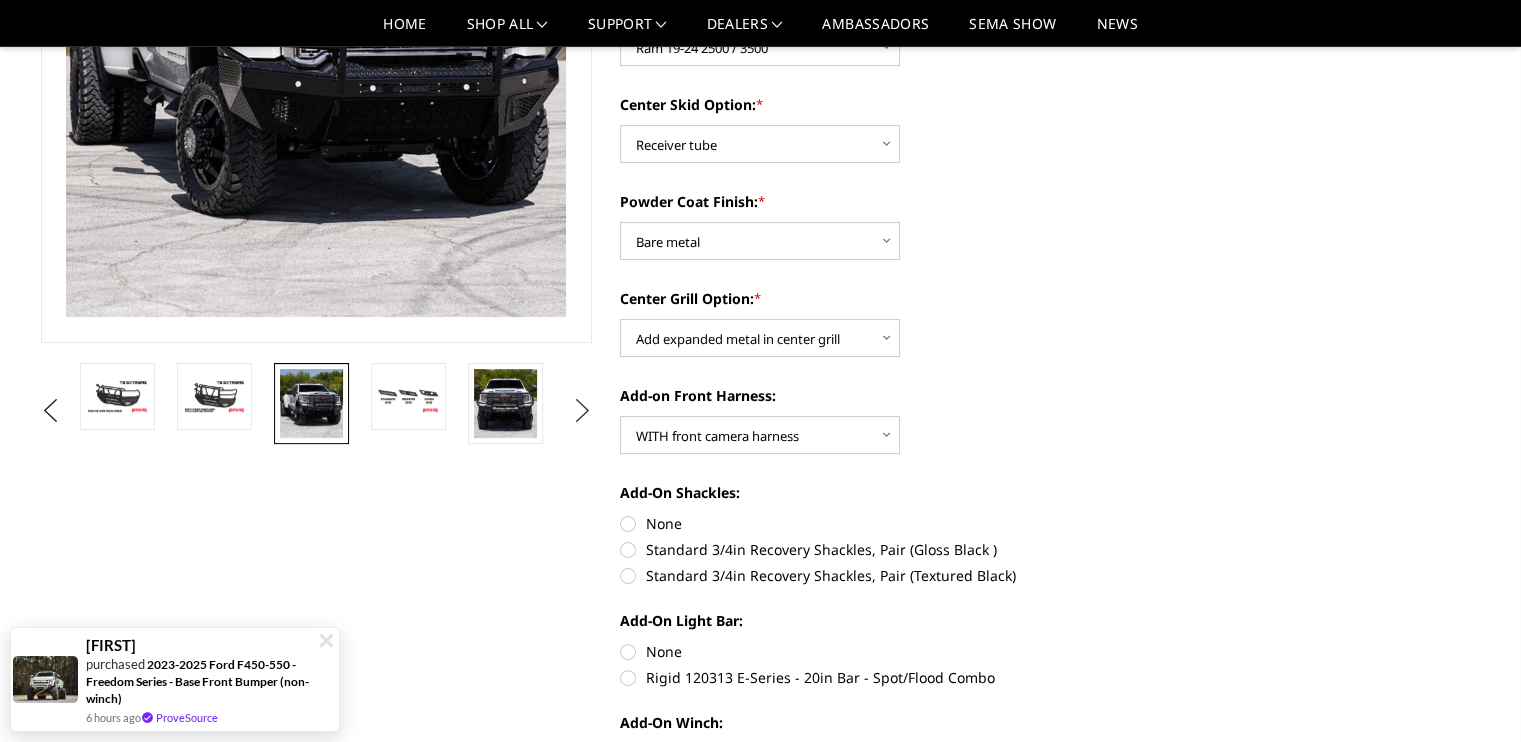 click on "Next" at bounding box center [582, 411] 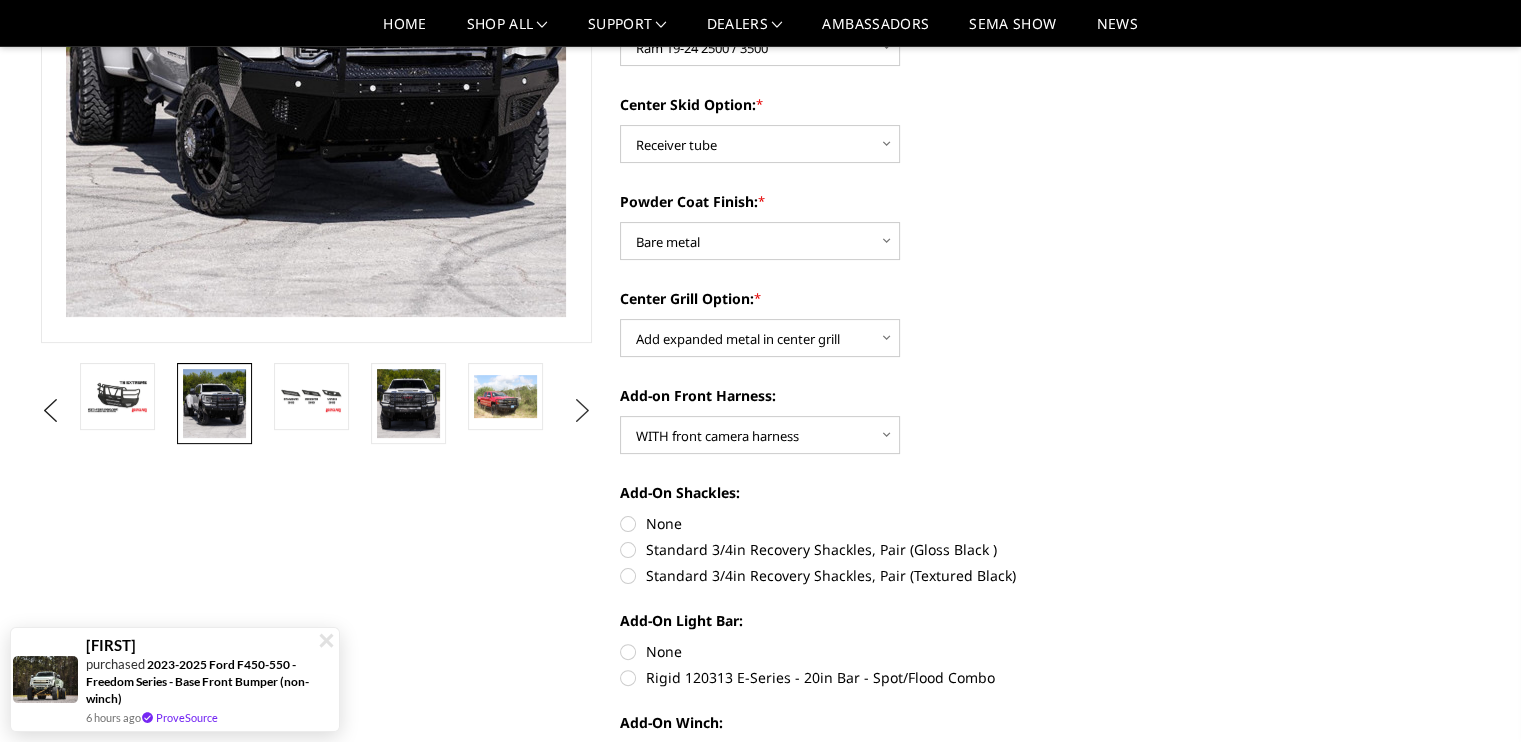 click on "Next" at bounding box center [582, 411] 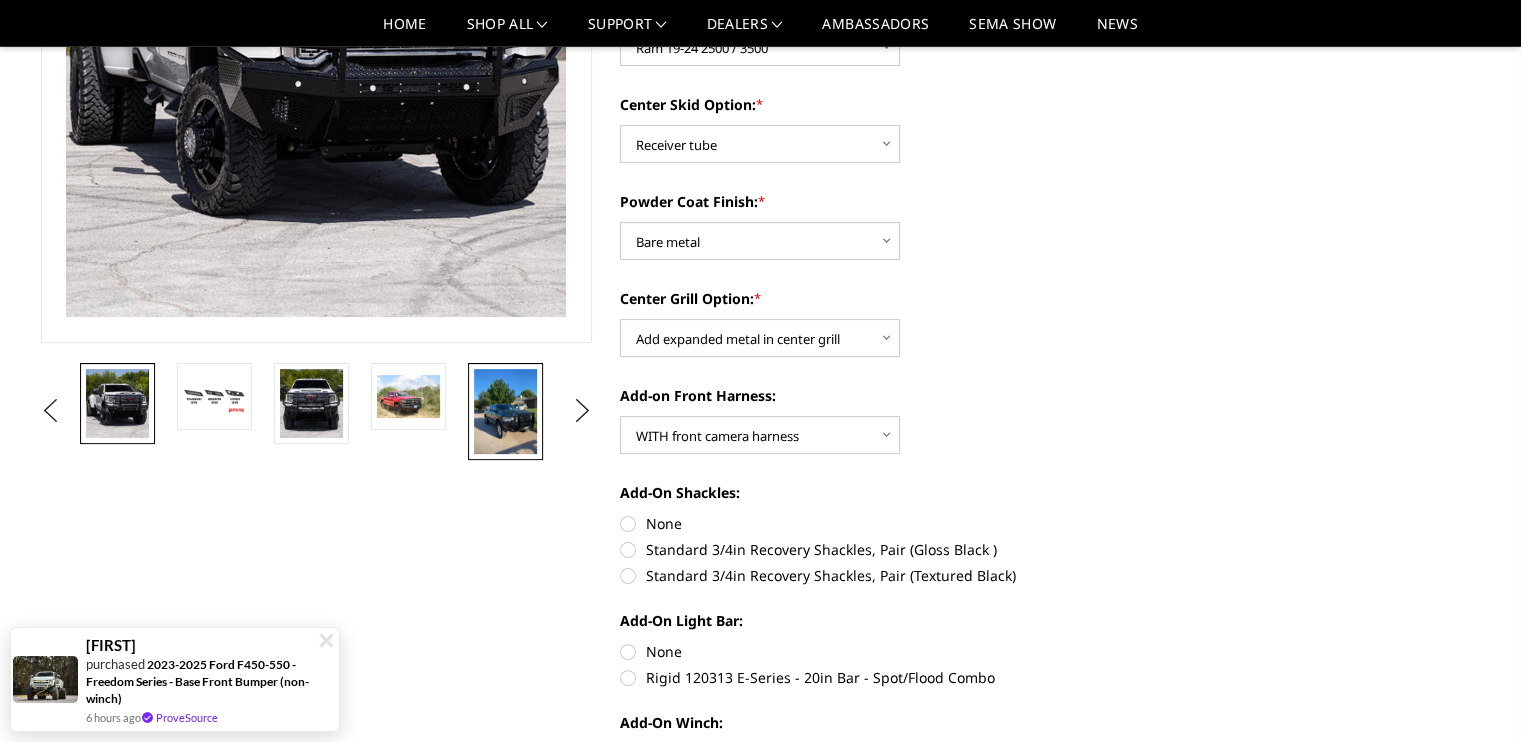 click at bounding box center [505, 411] 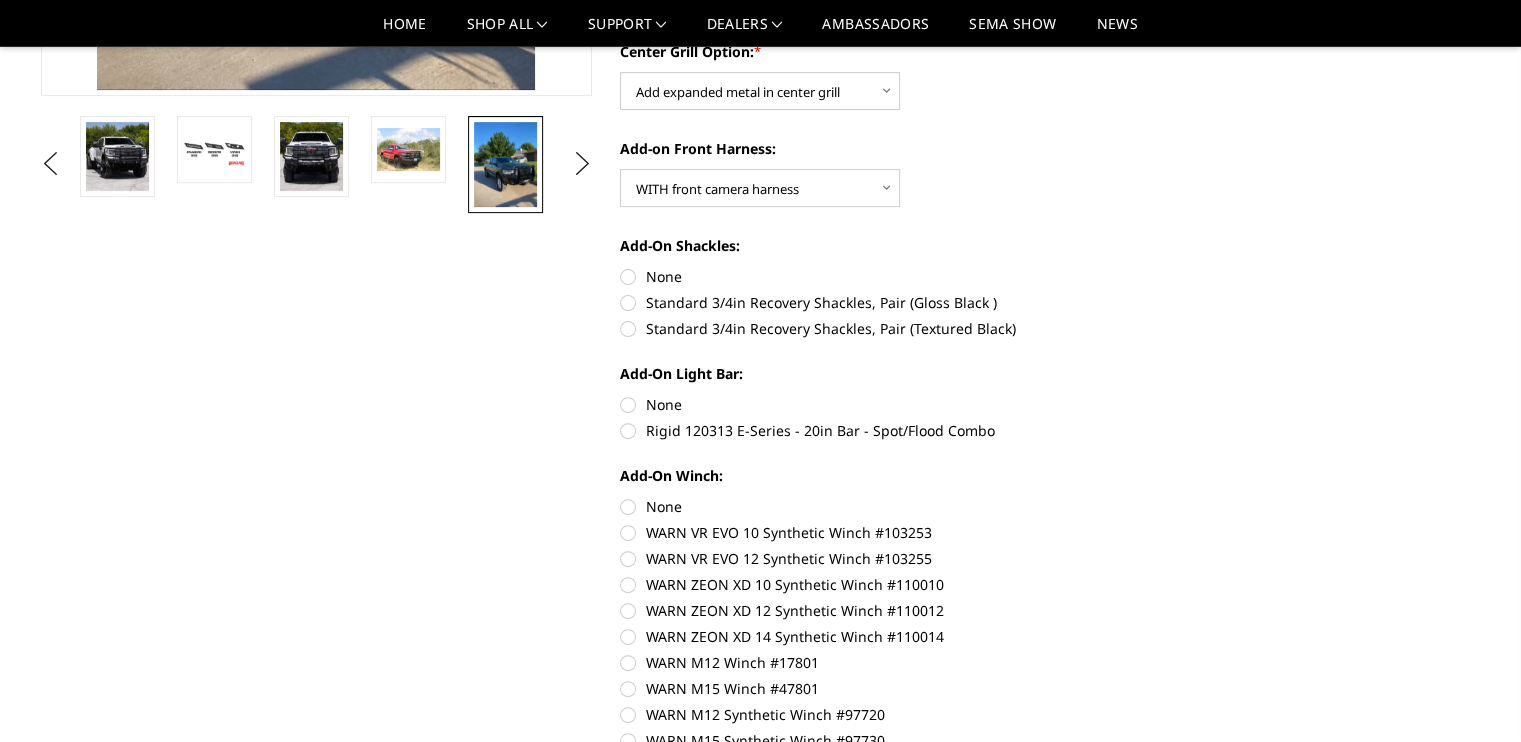 scroll, scrollTop: 585, scrollLeft: 0, axis: vertical 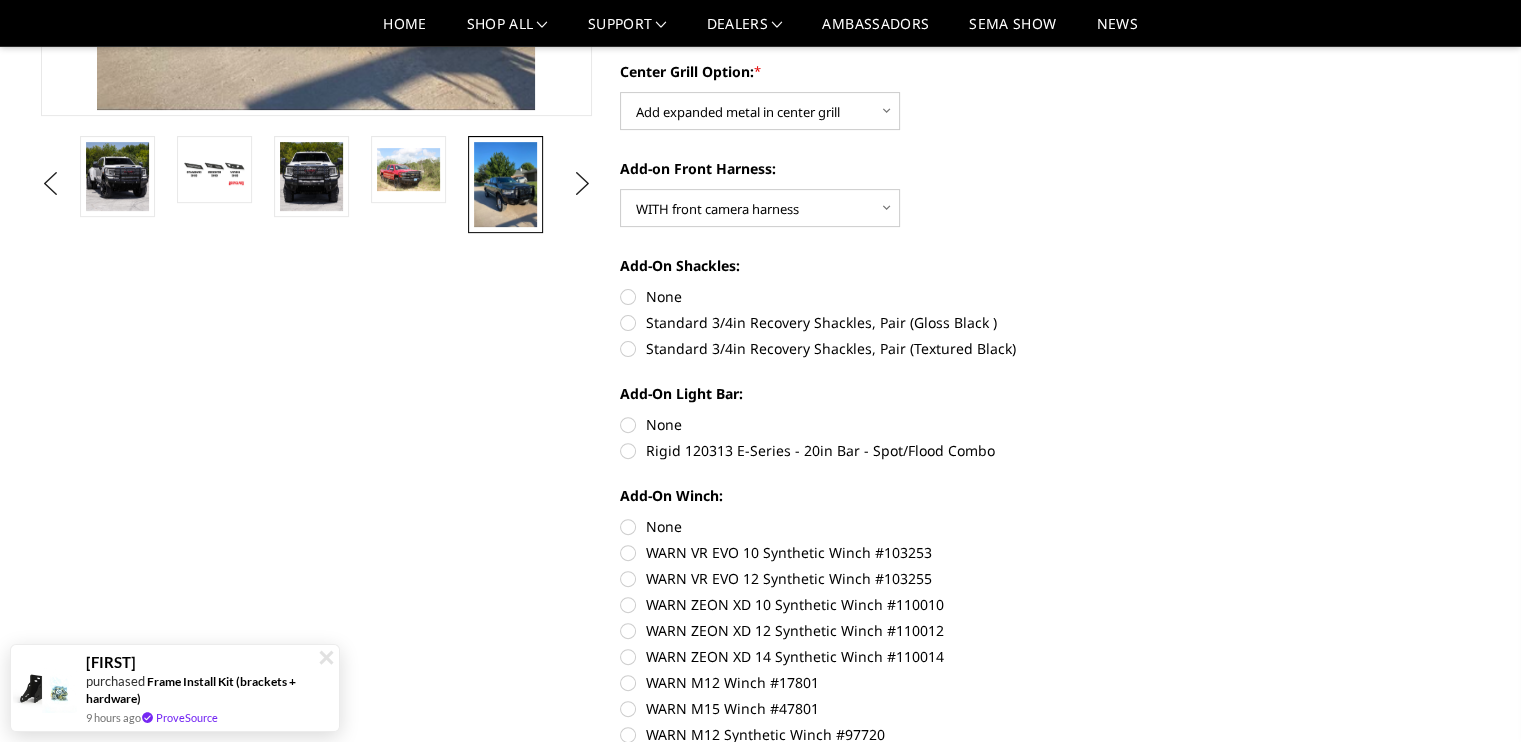 click on "Standard 3/4in Recovery Shackles, Pair (Gloss Black )" at bounding box center [896, 322] 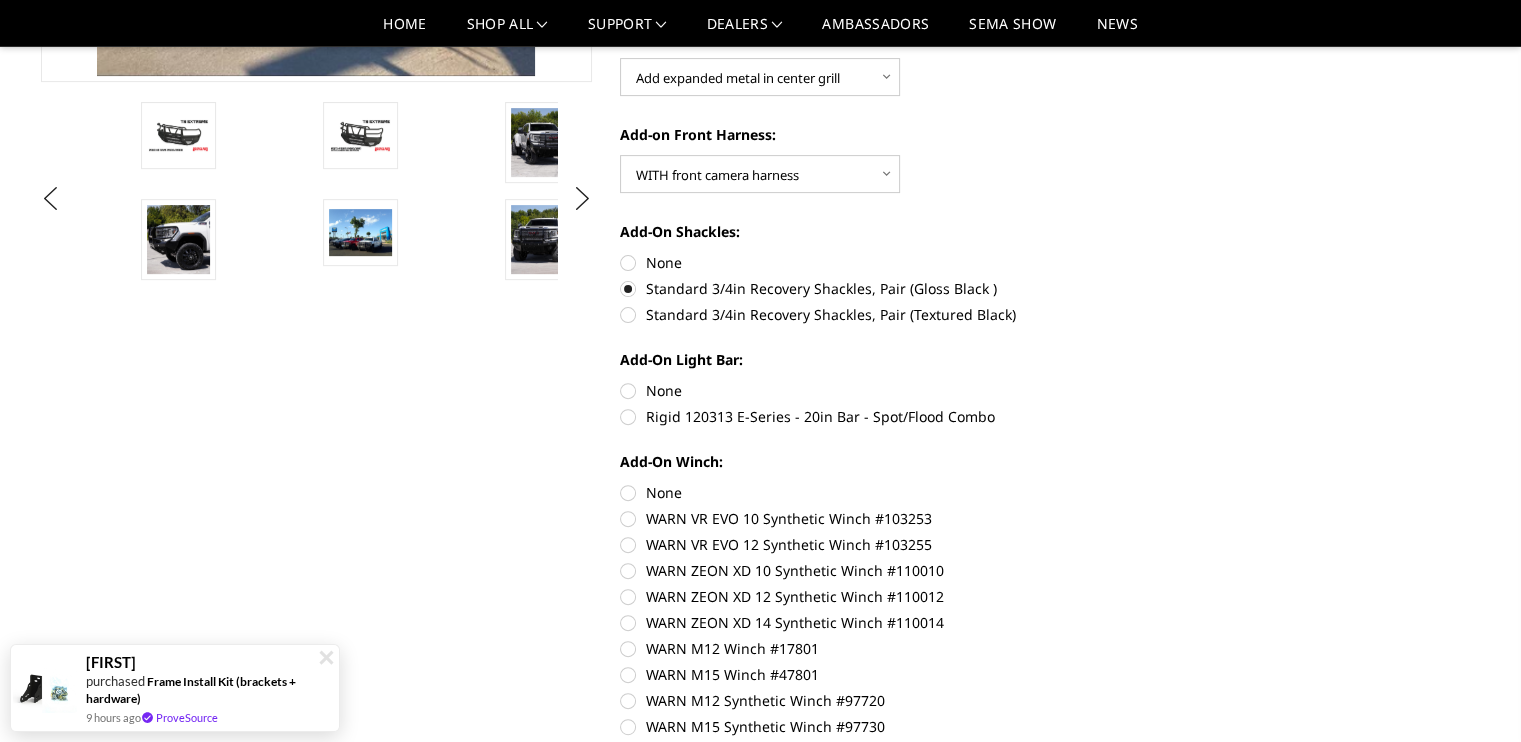 scroll, scrollTop: 642, scrollLeft: 0, axis: vertical 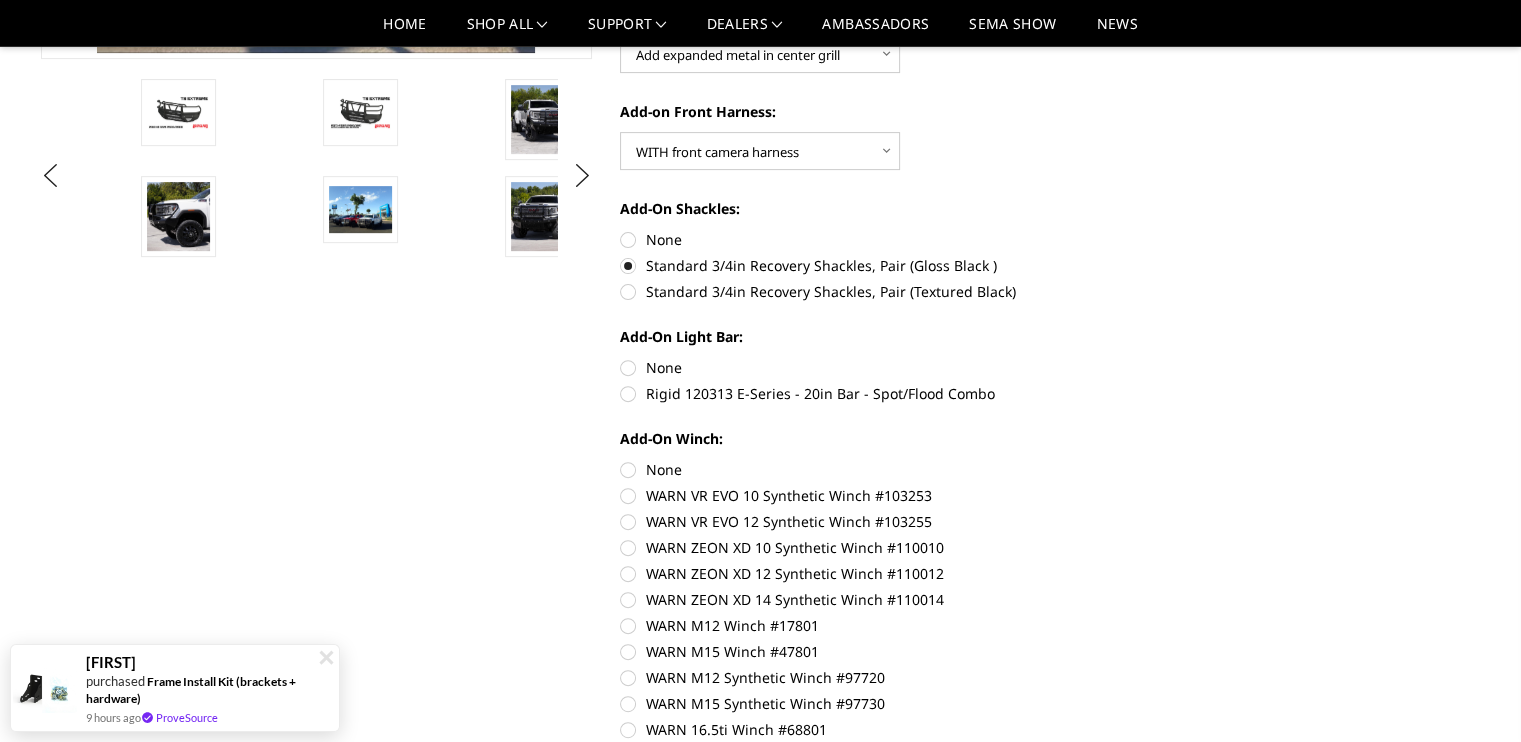 click on "None" at bounding box center [896, 239] 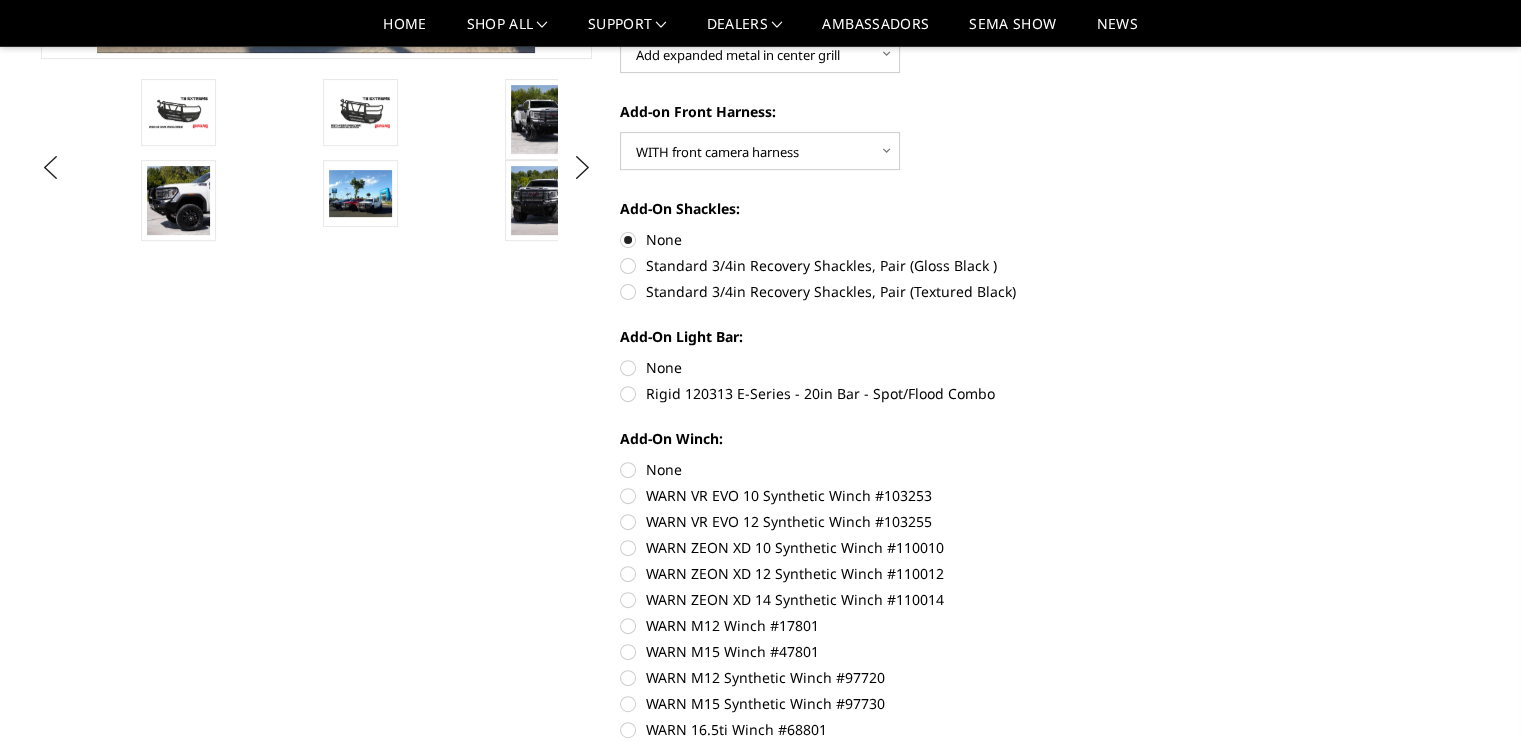 click on "Rigid 120313 E-Series - 20in Bar - Spot/Flood Combo" at bounding box center [896, 393] 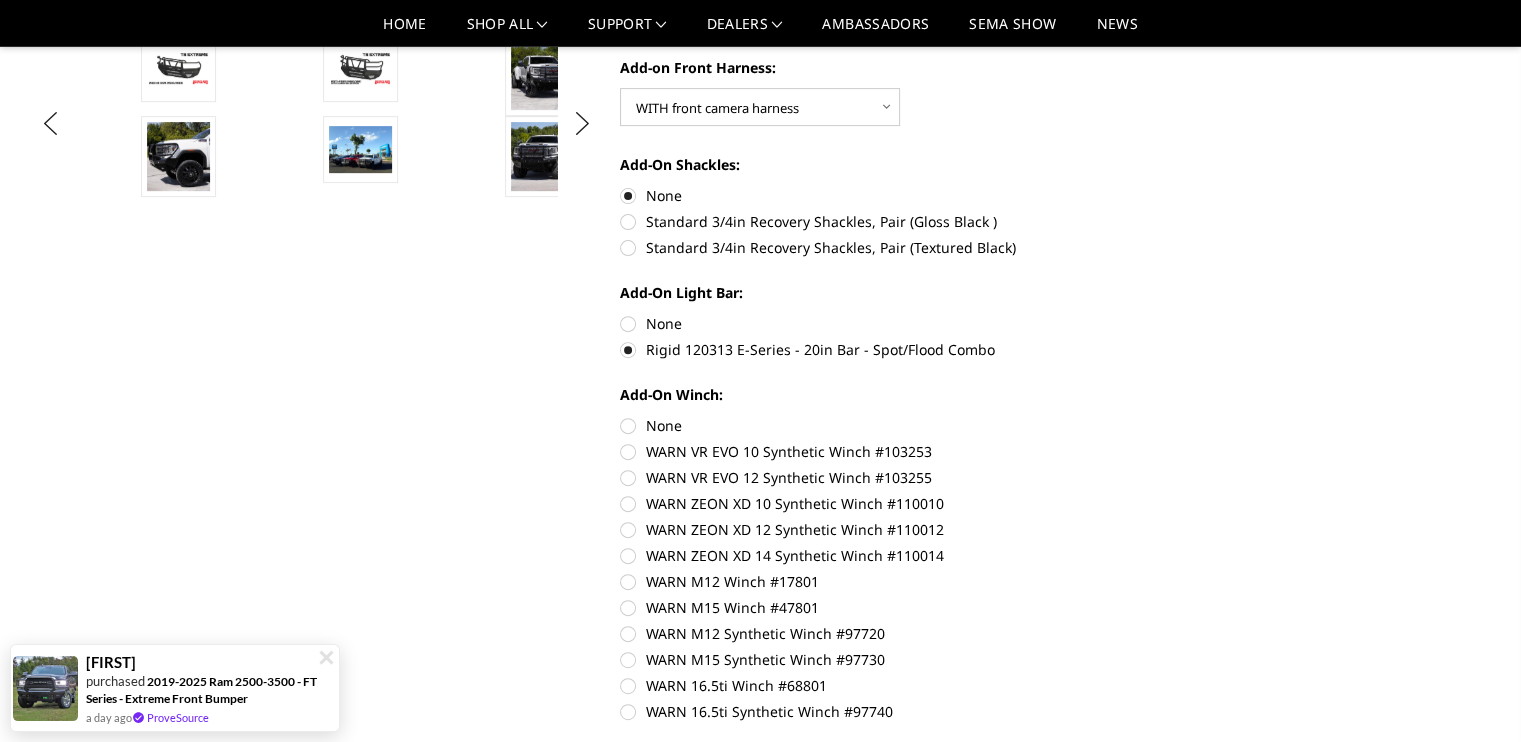 scroll, scrollTop: 693, scrollLeft: 0, axis: vertical 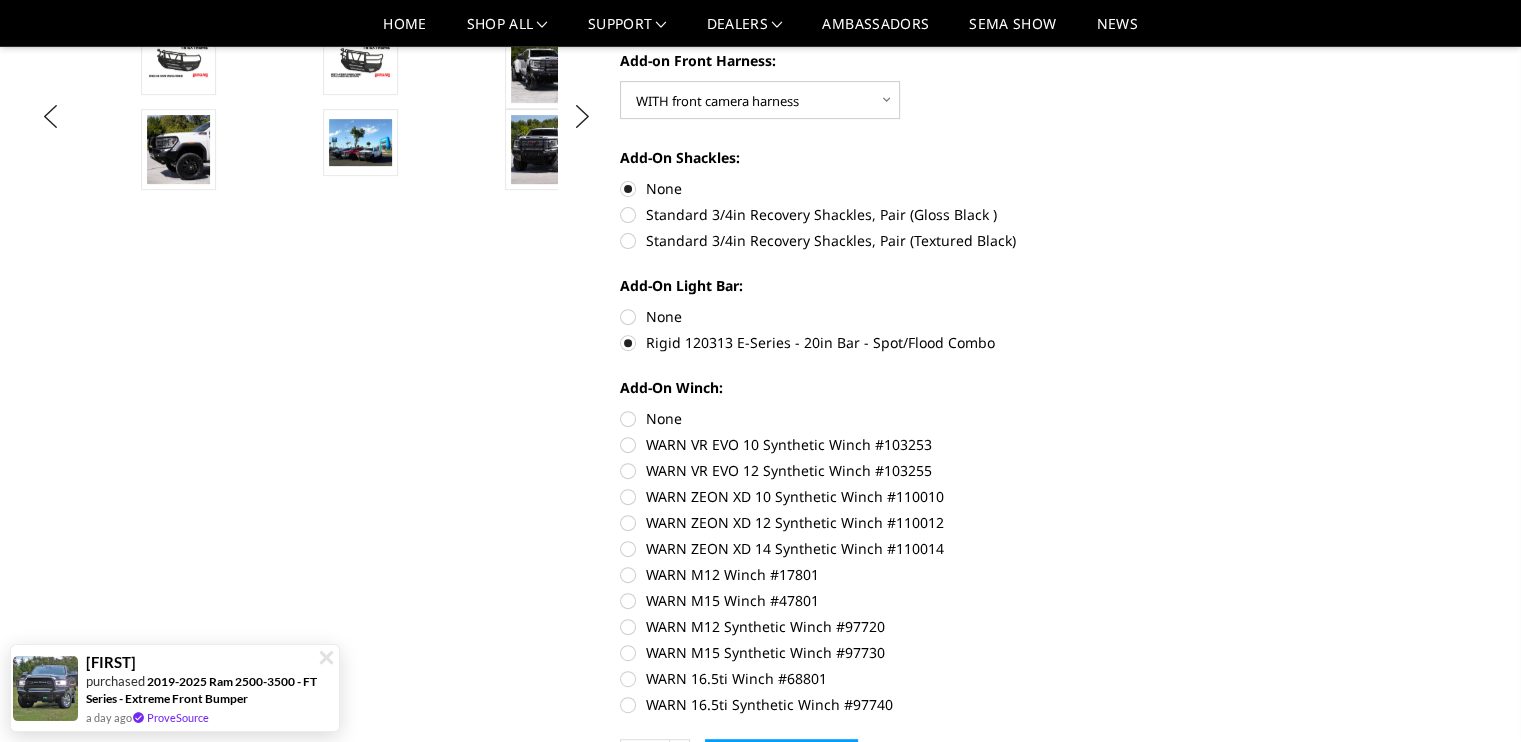 click on "Rigid 120313 E-Series - 20in Bar - Spot/Flood Combo" at bounding box center [896, 342] 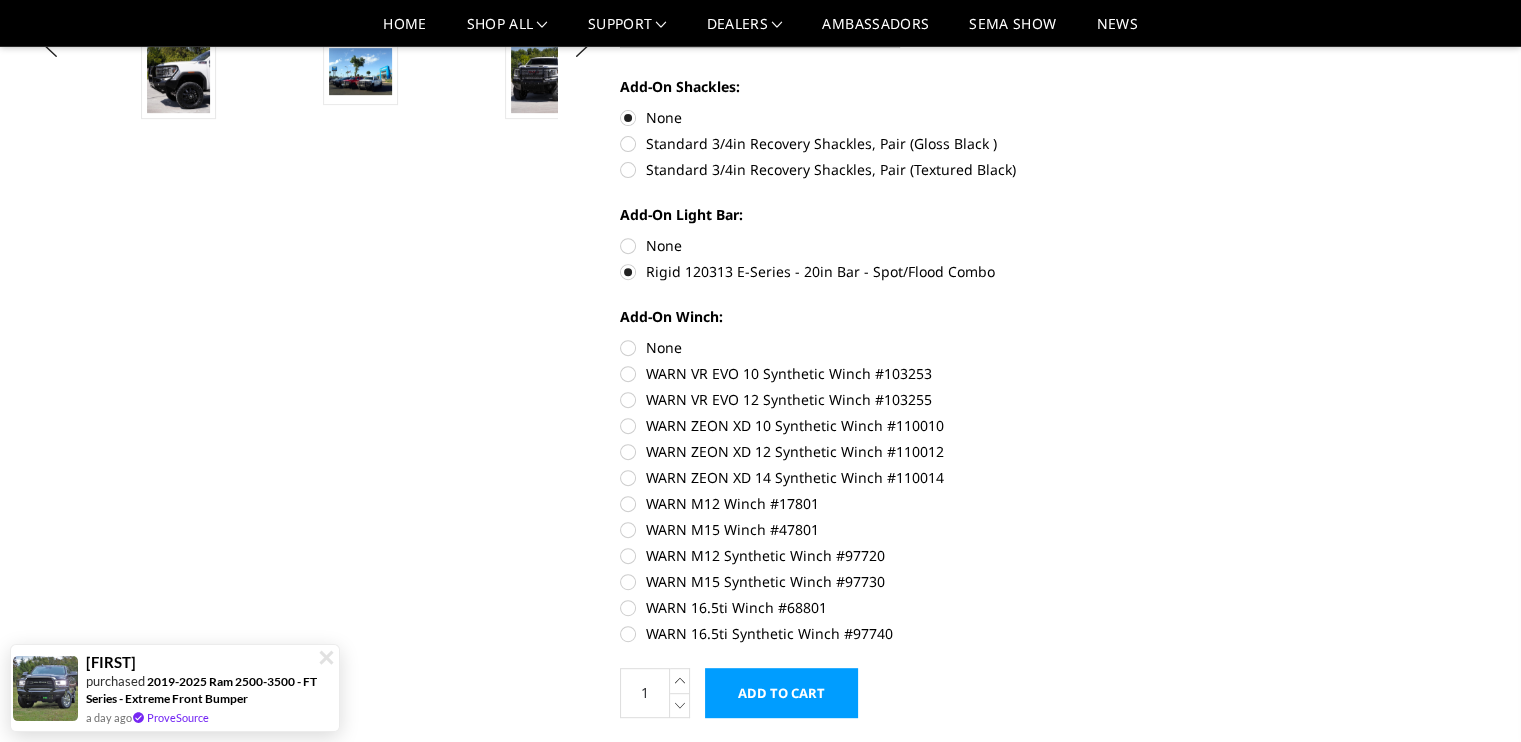 scroll, scrollTop: 771, scrollLeft: 0, axis: vertical 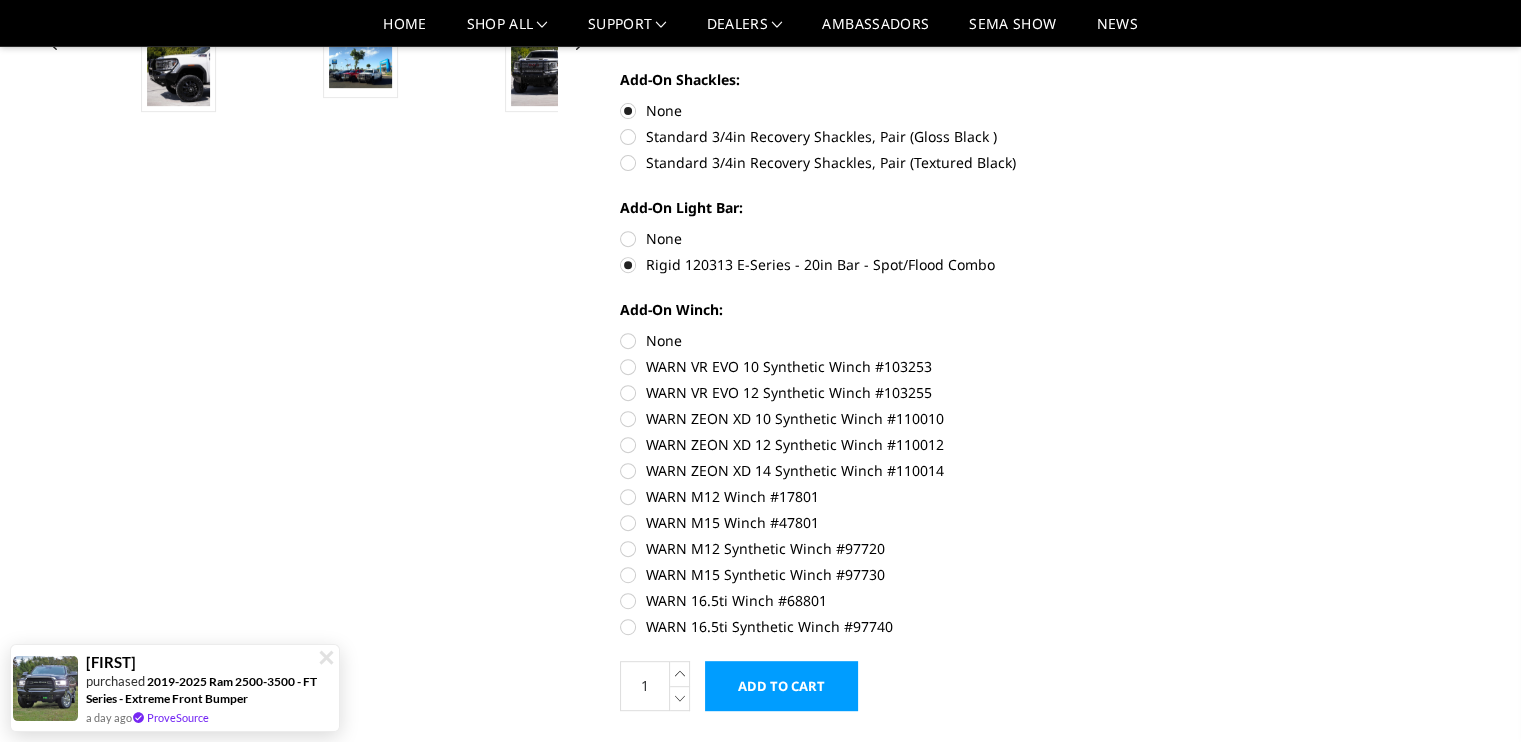 click on "None" at bounding box center (896, 238) 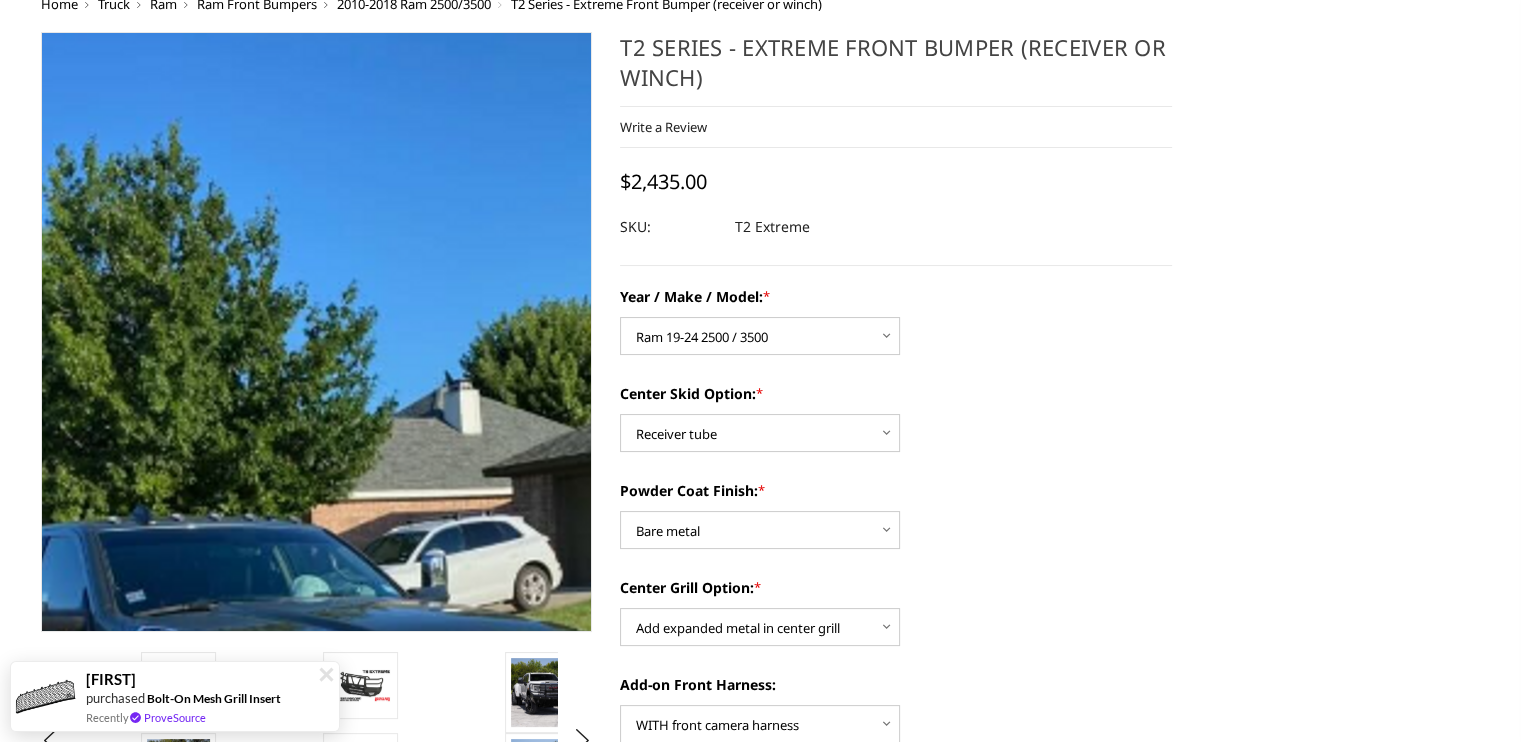 scroll, scrollTop: 0, scrollLeft: 0, axis: both 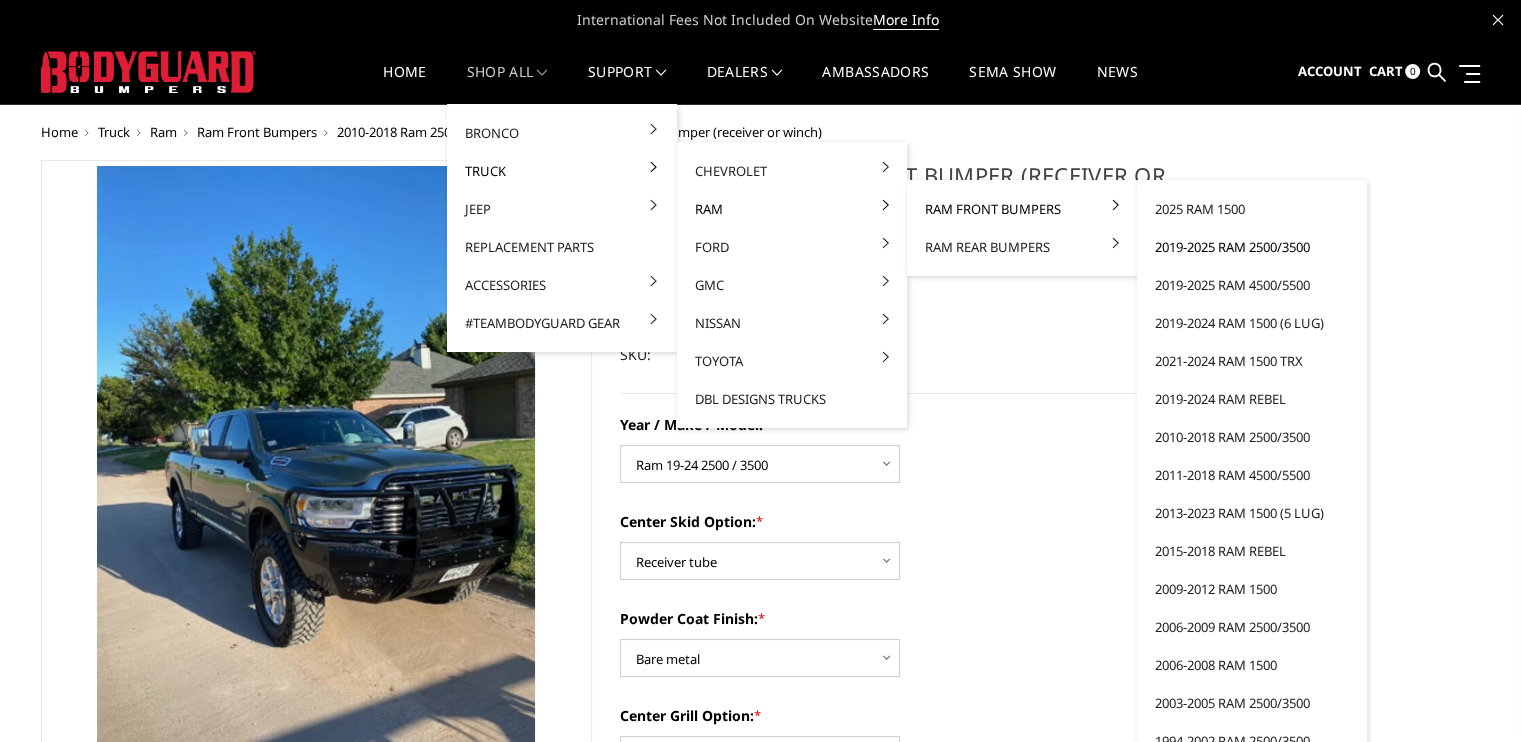 click on "2019-2025 Ram 2500/3500" at bounding box center [1252, 247] 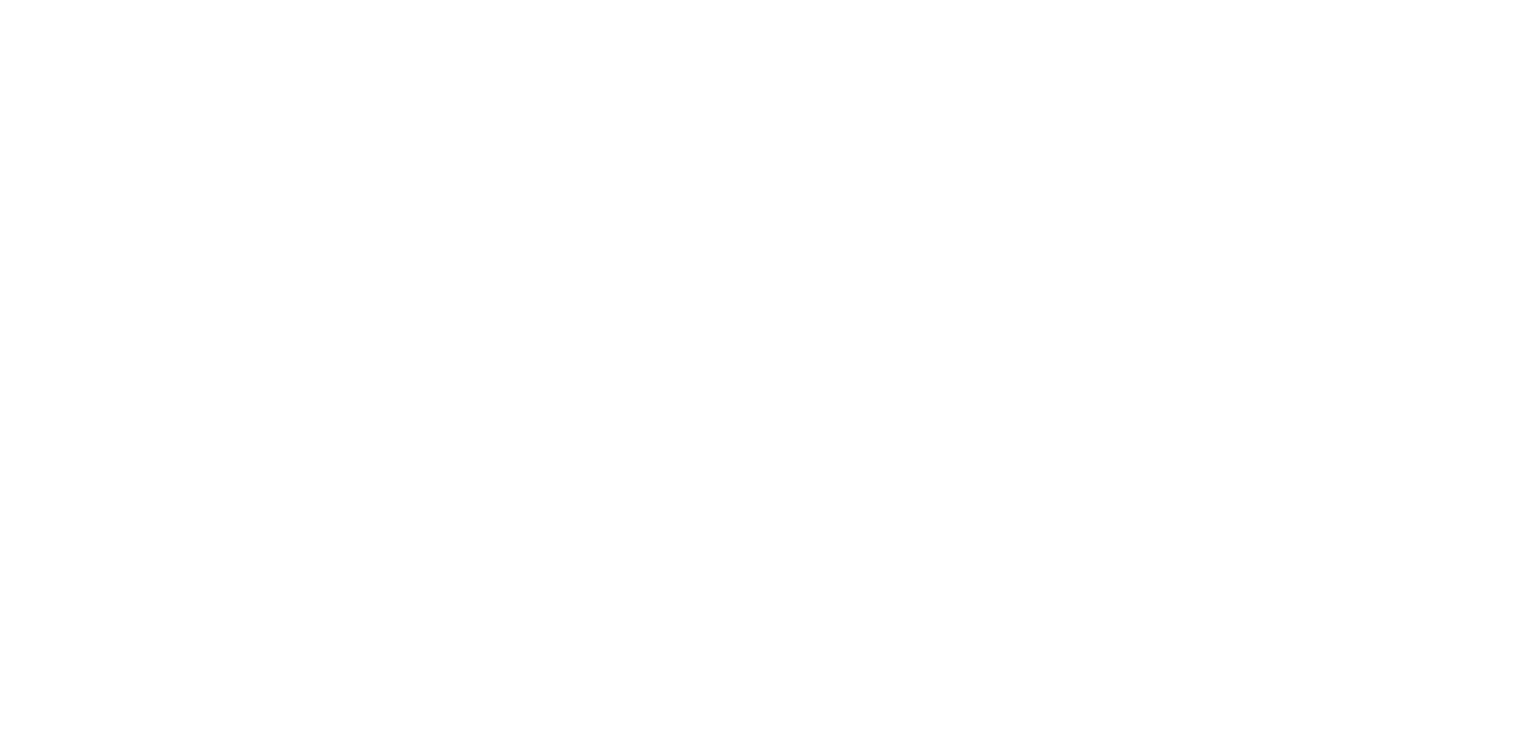 scroll, scrollTop: 0, scrollLeft: 0, axis: both 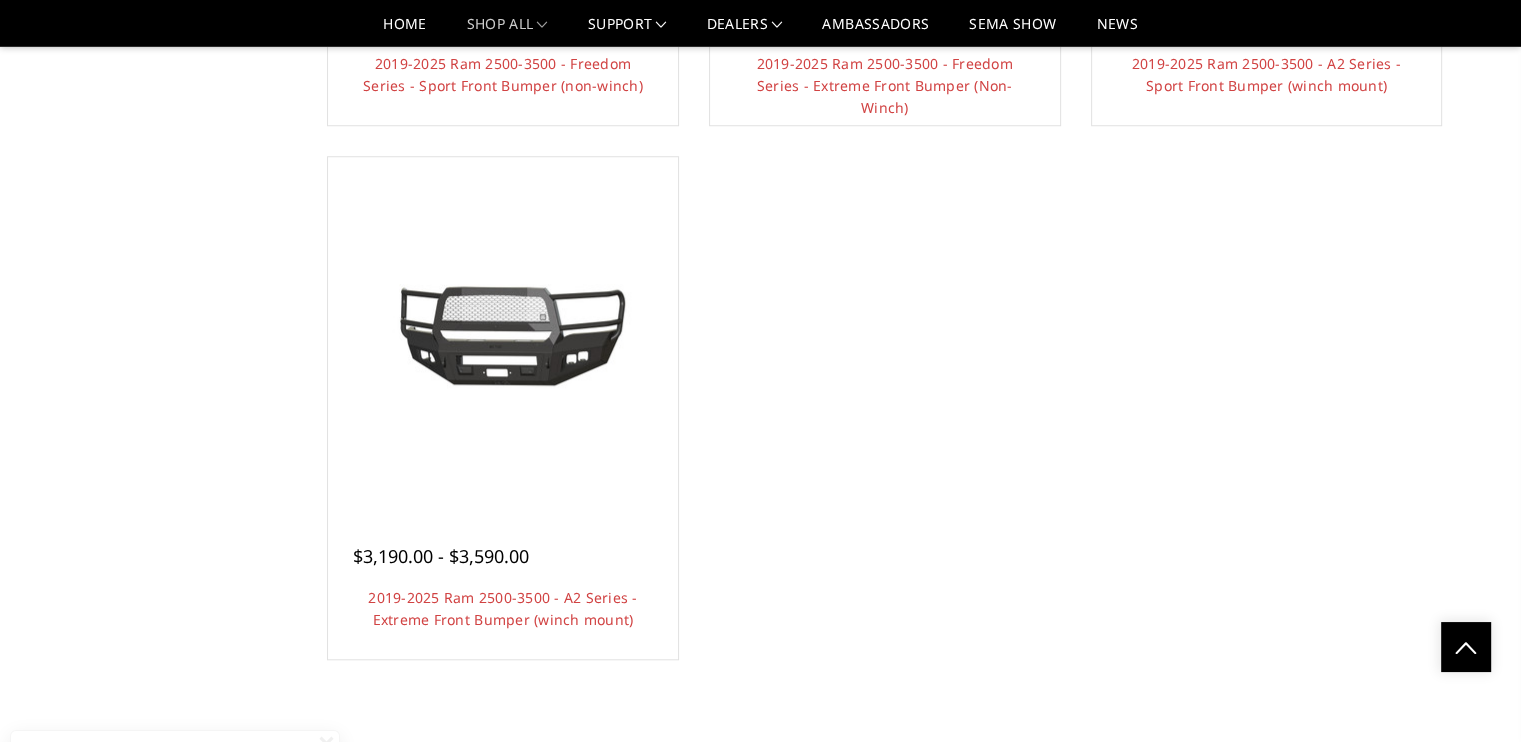 drag, startPoint x: 707, startPoint y: 349, endPoint x: 694, endPoint y: 423, distance: 75.13322 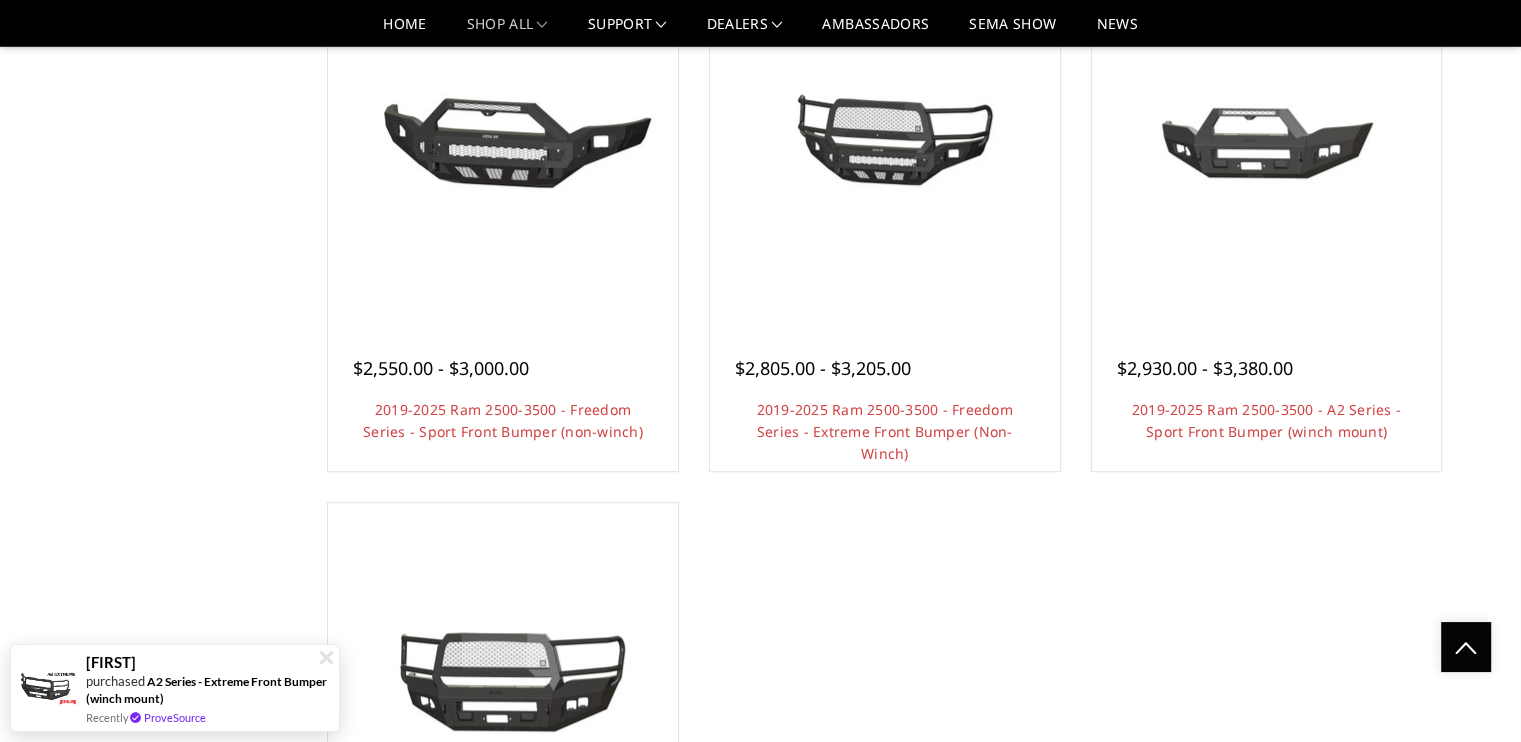 scroll, scrollTop: 1310, scrollLeft: 0, axis: vertical 